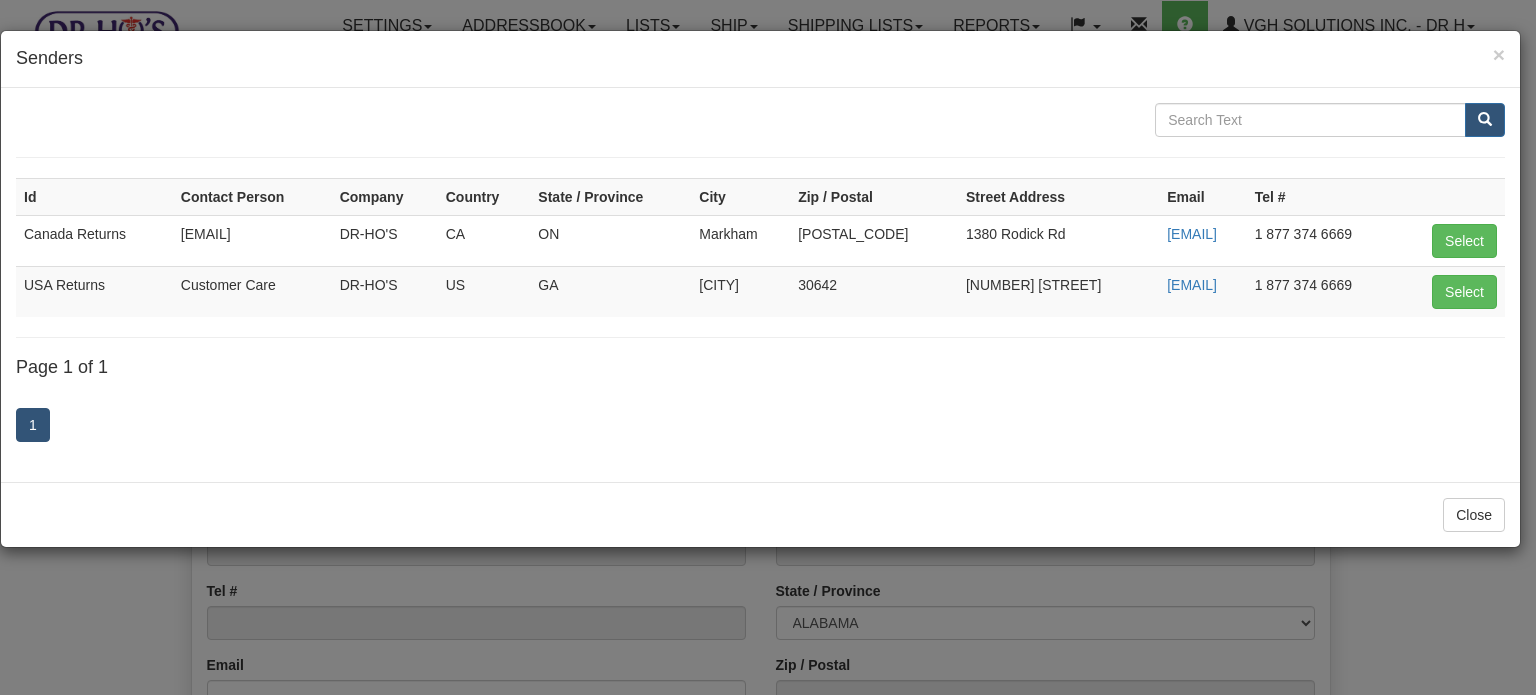 scroll, scrollTop: 0, scrollLeft: 0, axis: both 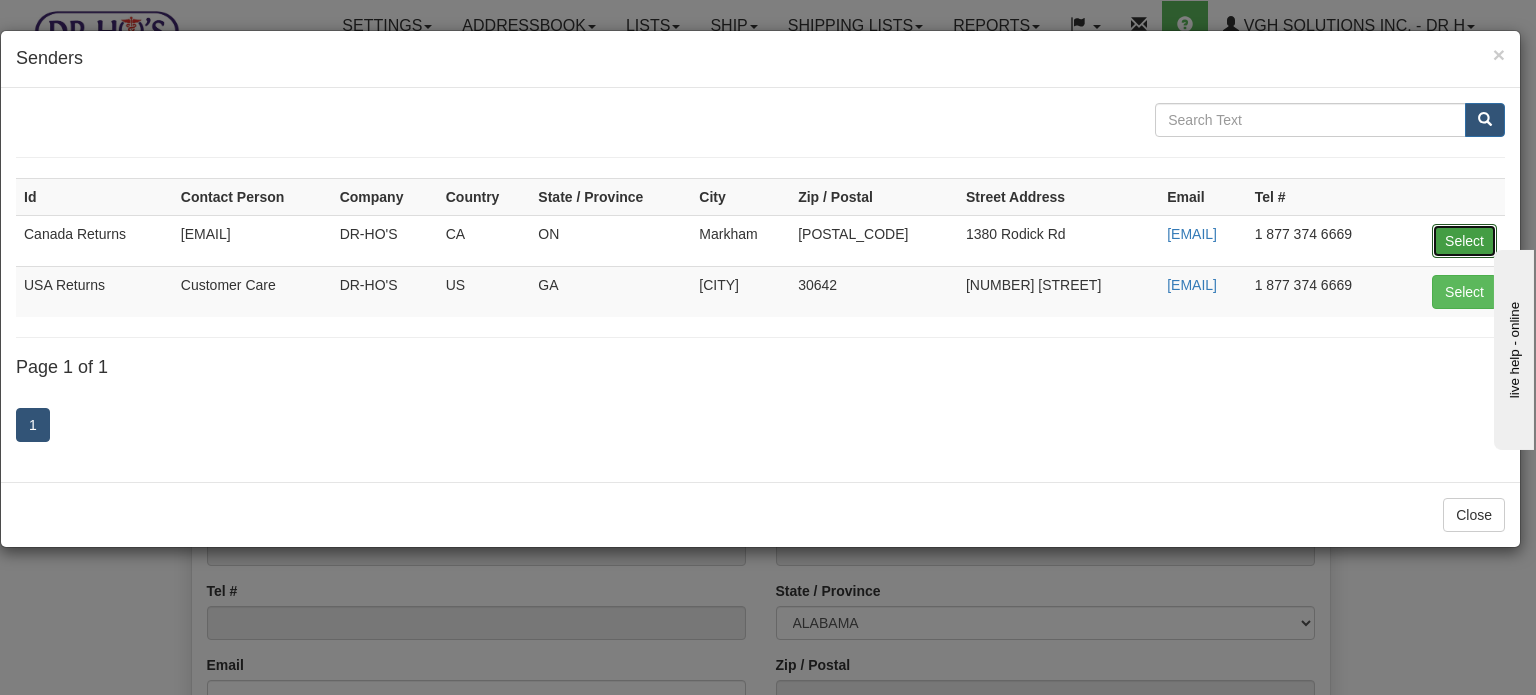 click on "Select" at bounding box center [1464, 241] 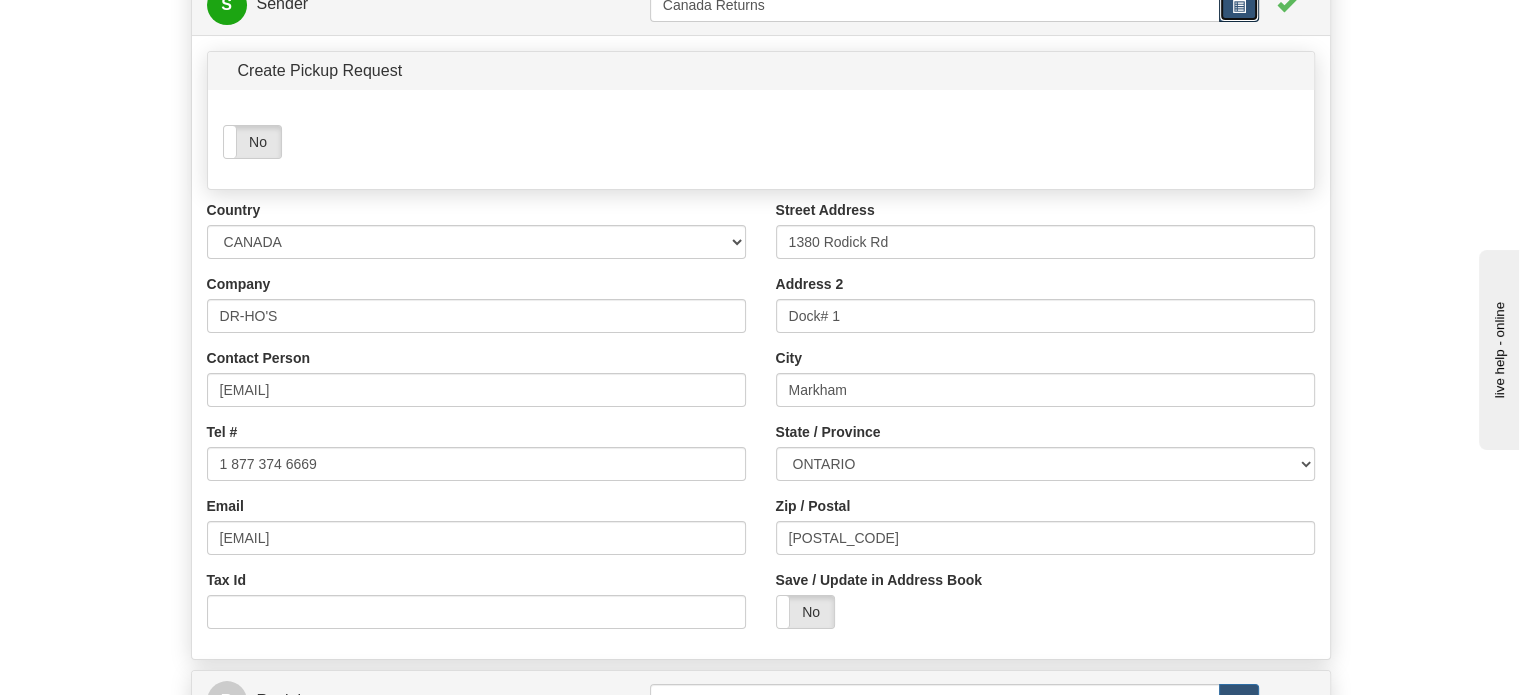 scroll, scrollTop: 300, scrollLeft: 0, axis: vertical 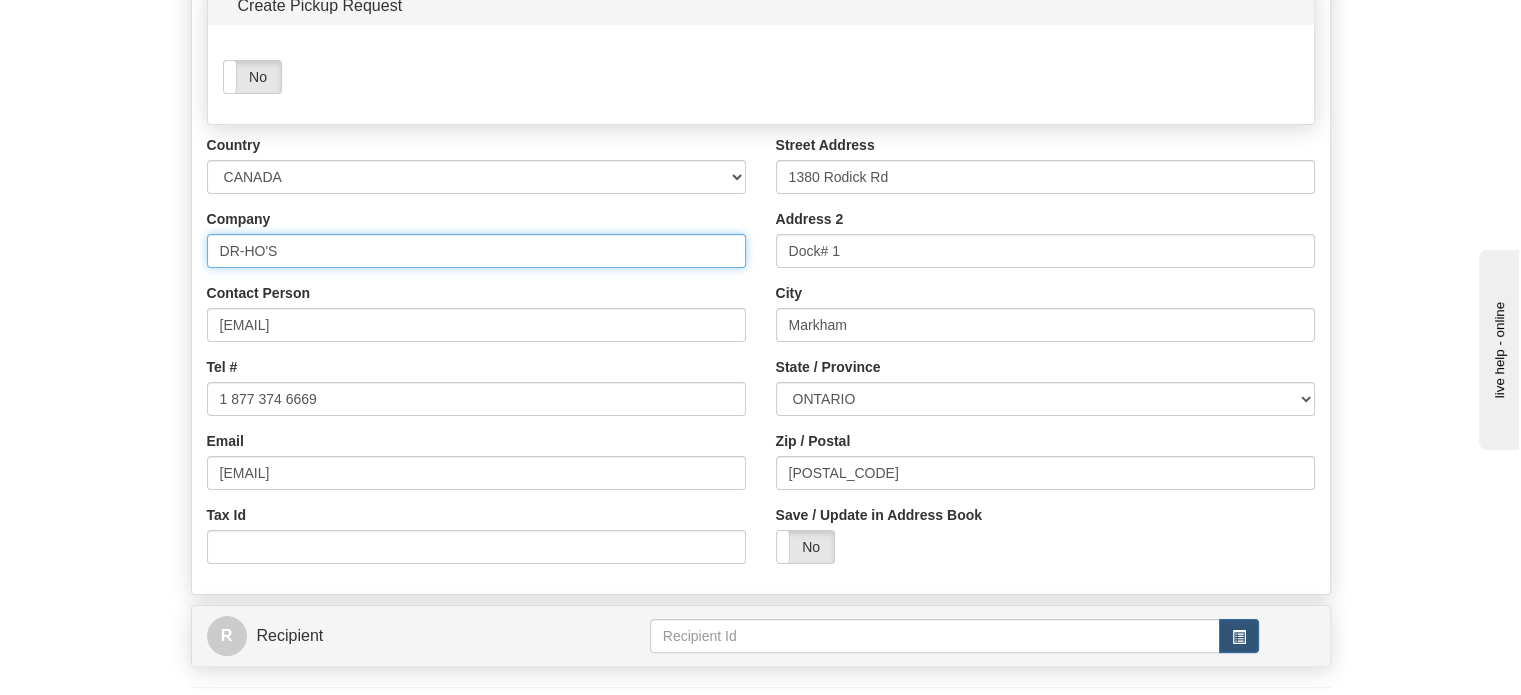 drag, startPoint x: 428, startPoint y: 302, endPoint x: 1, endPoint y: 271, distance: 428.1238 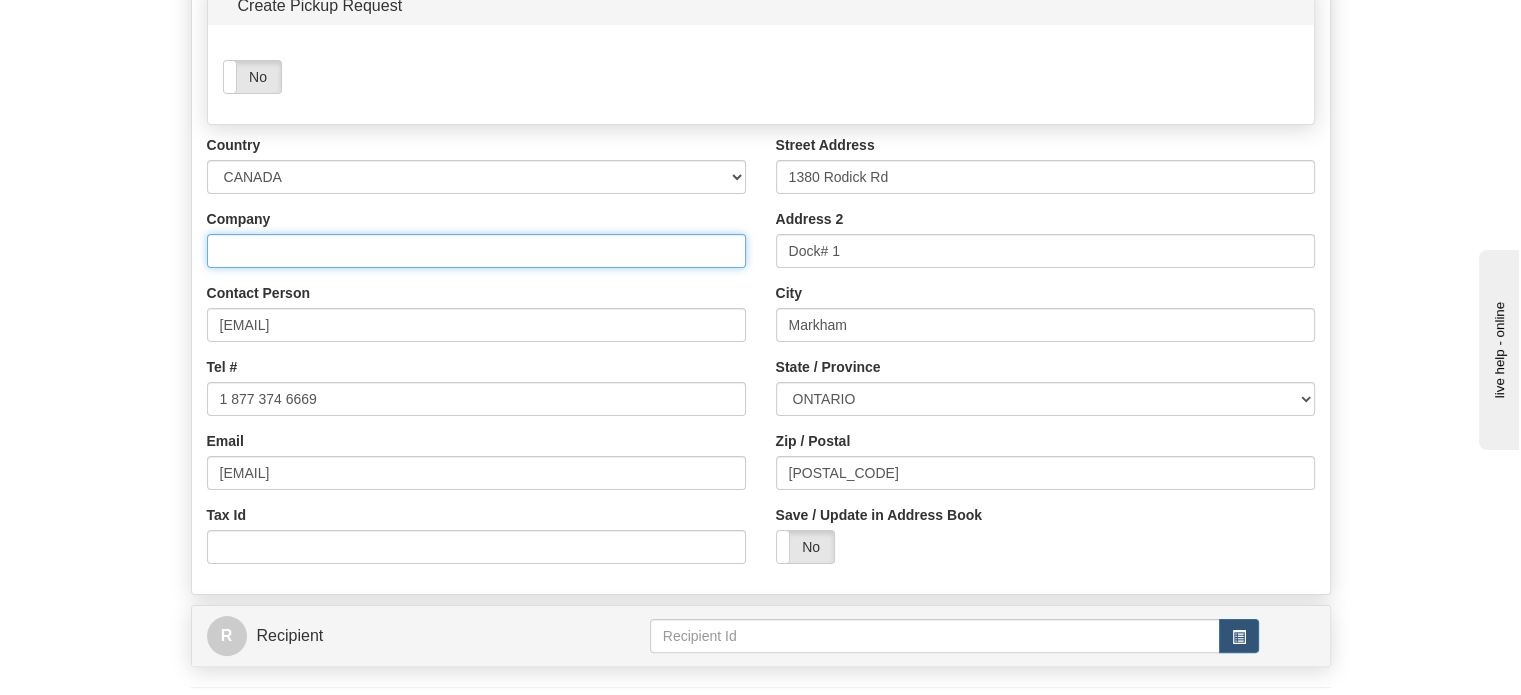 type 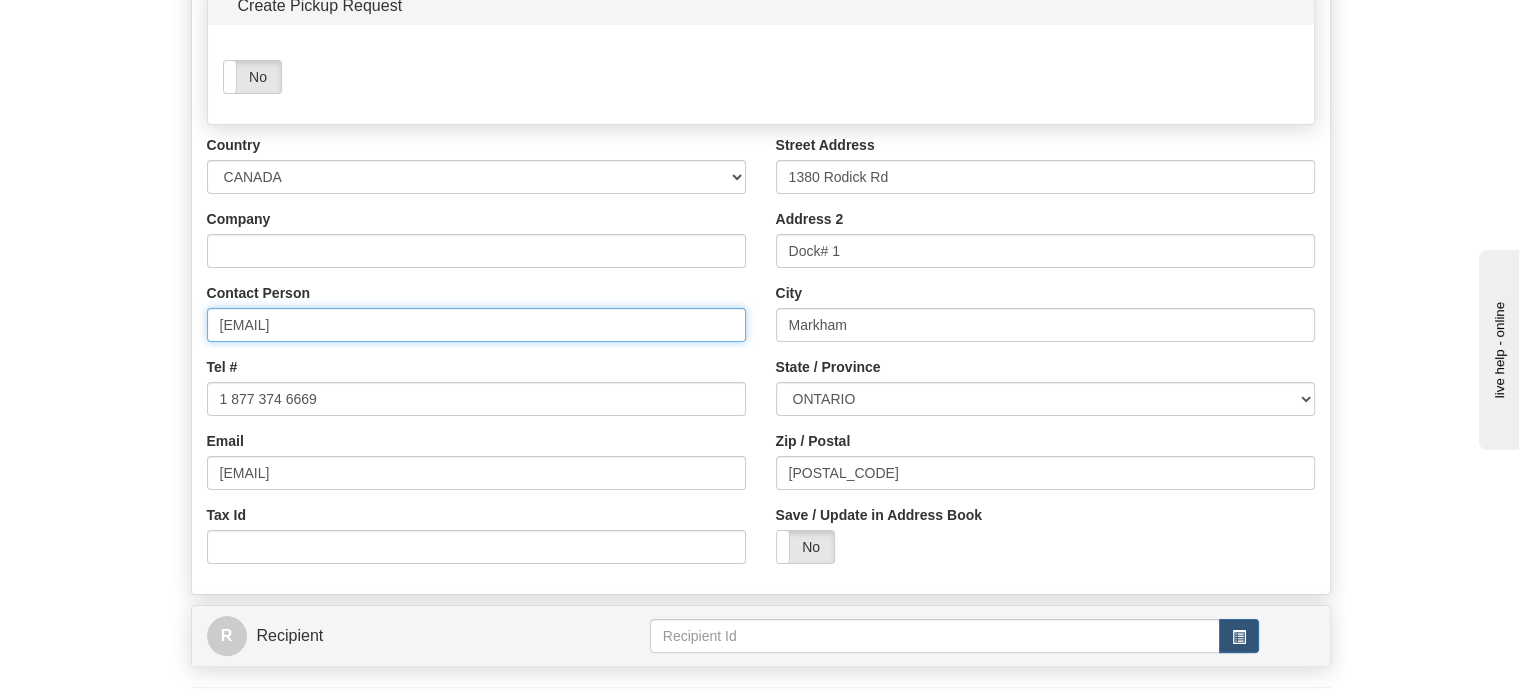 drag, startPoint x: 425, startPoint y: 370, endPoint x: 22, endPoint y: 362, distance: 403.0794 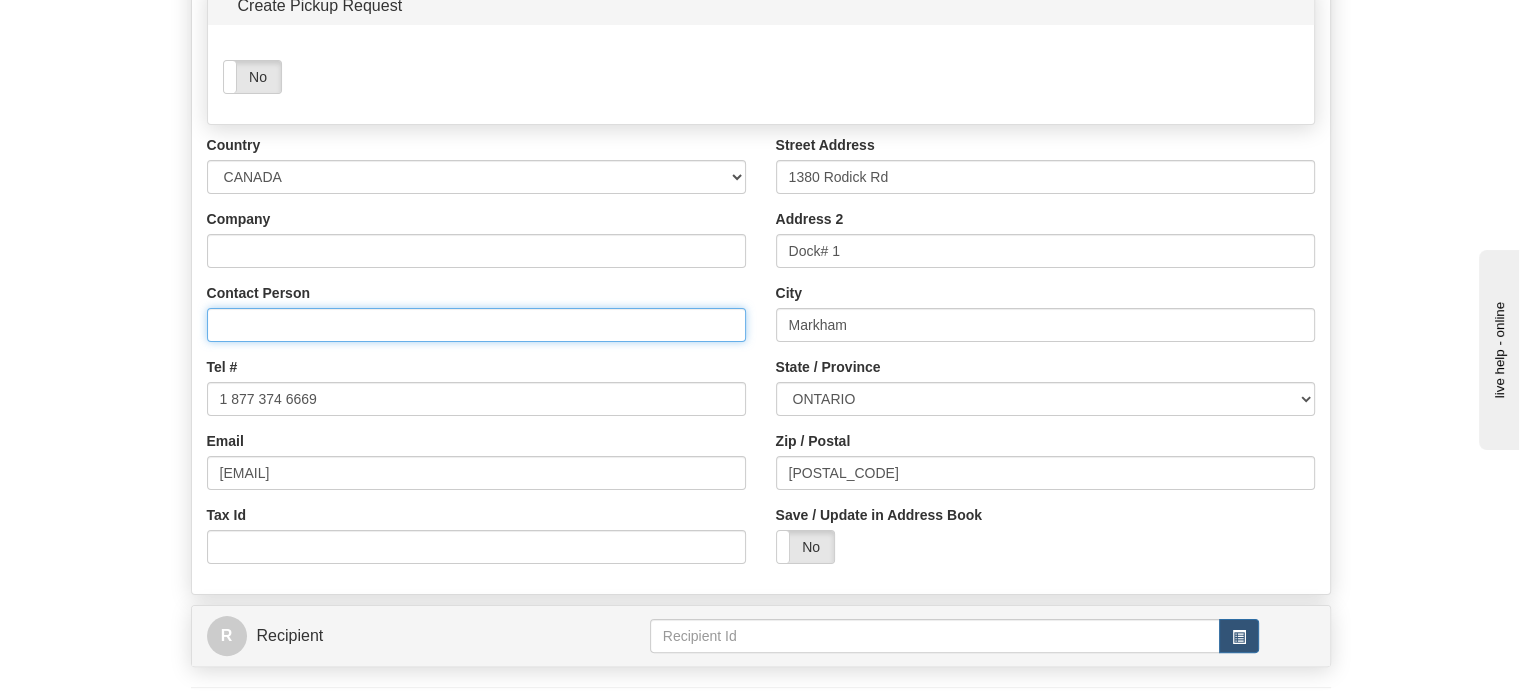 type 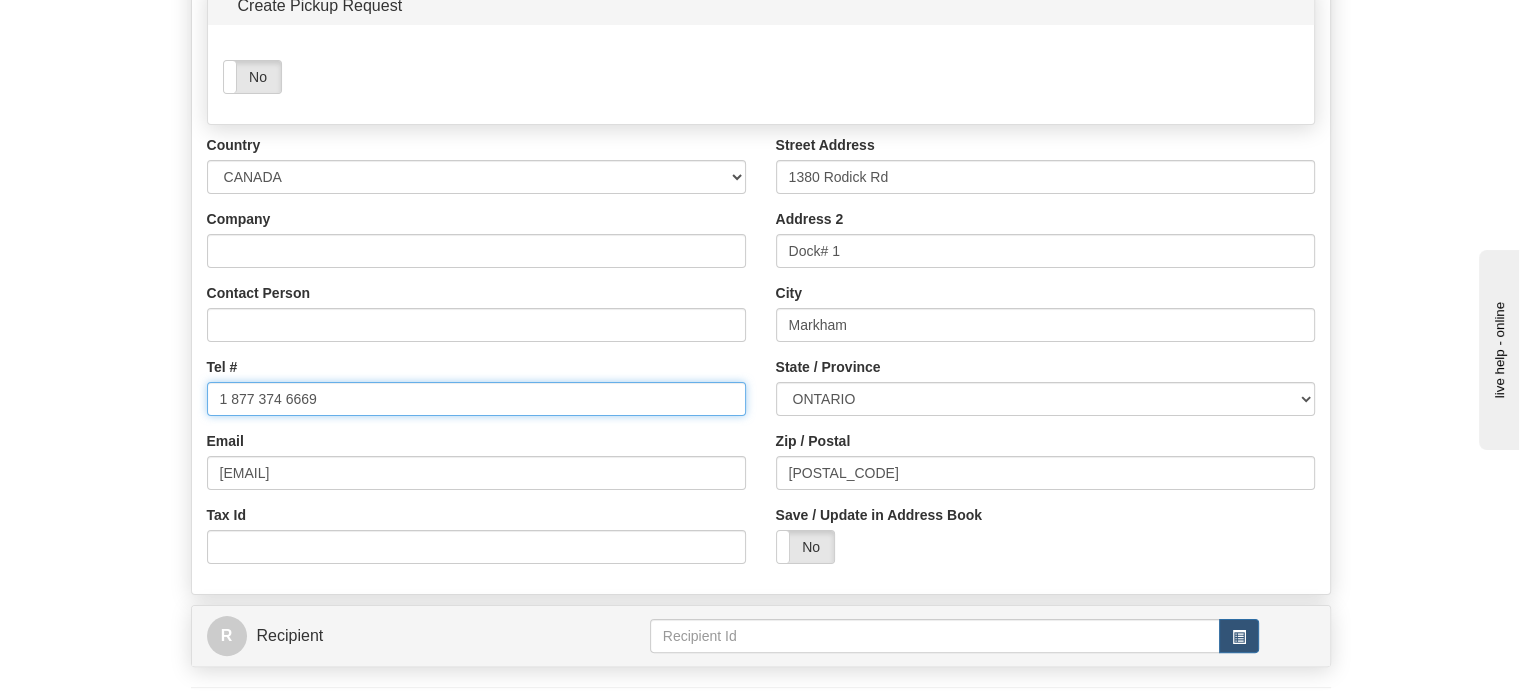 drag, startPoint x: 464, startPoint y: 427, endPoint x: 94, endPoint y: 428, distance: 370.00134 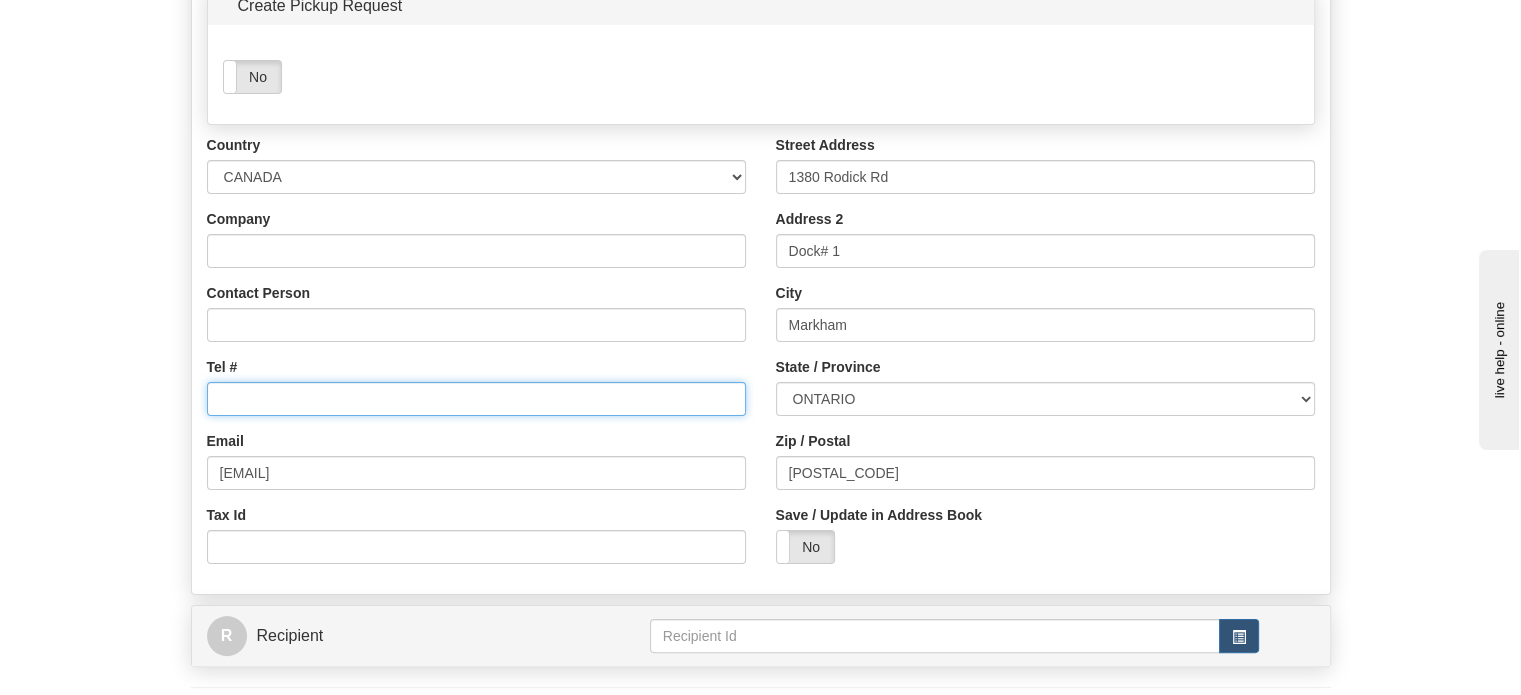 type 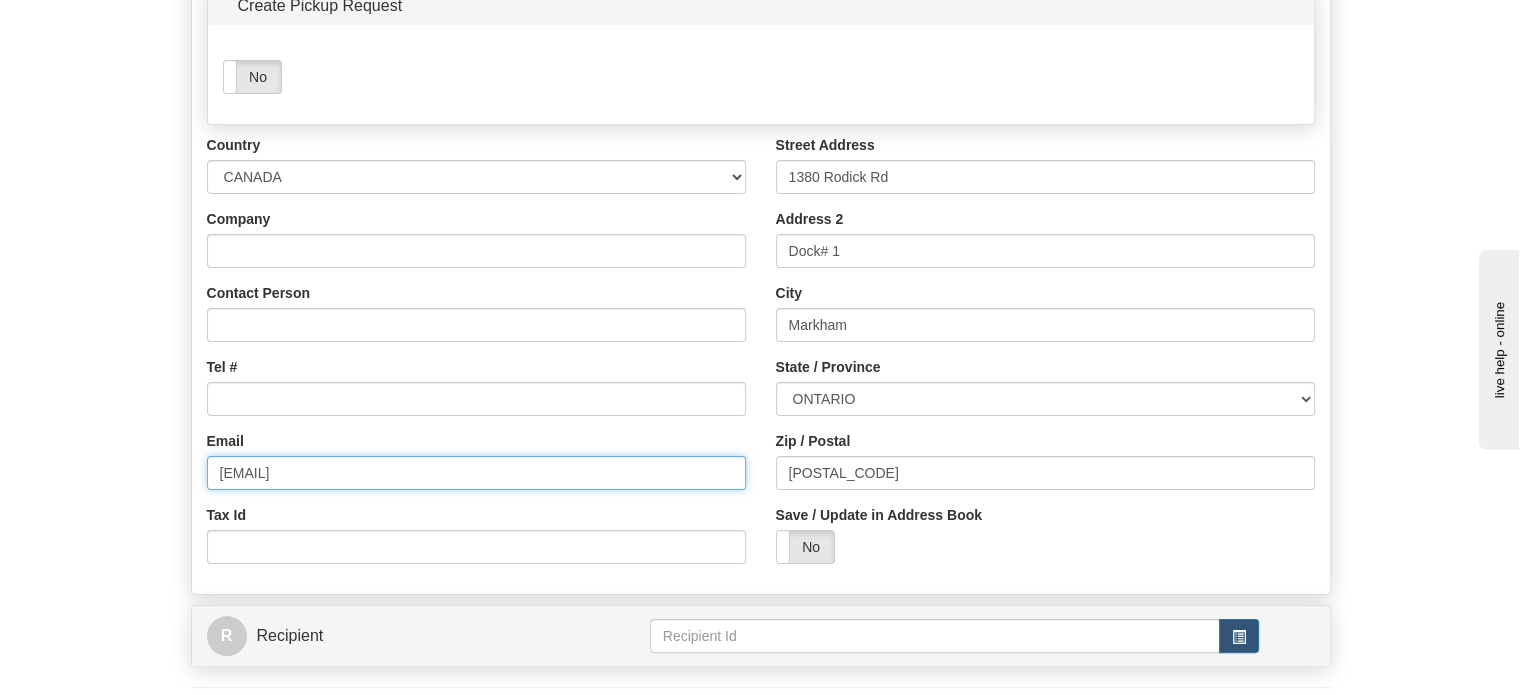 drag, startPoint x: 448, startPoint y: 513, endPoint x: 85, endPoint y: 505, distance: 363.08813 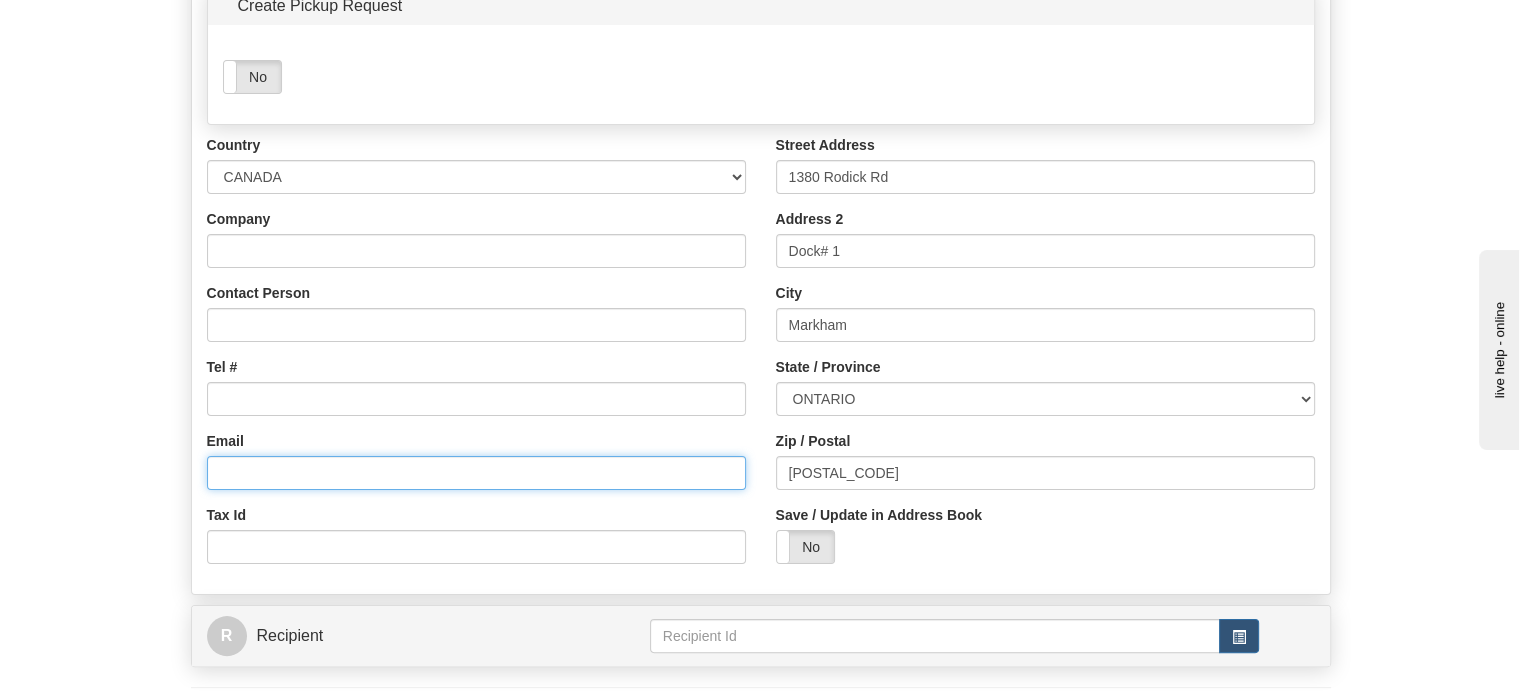 type 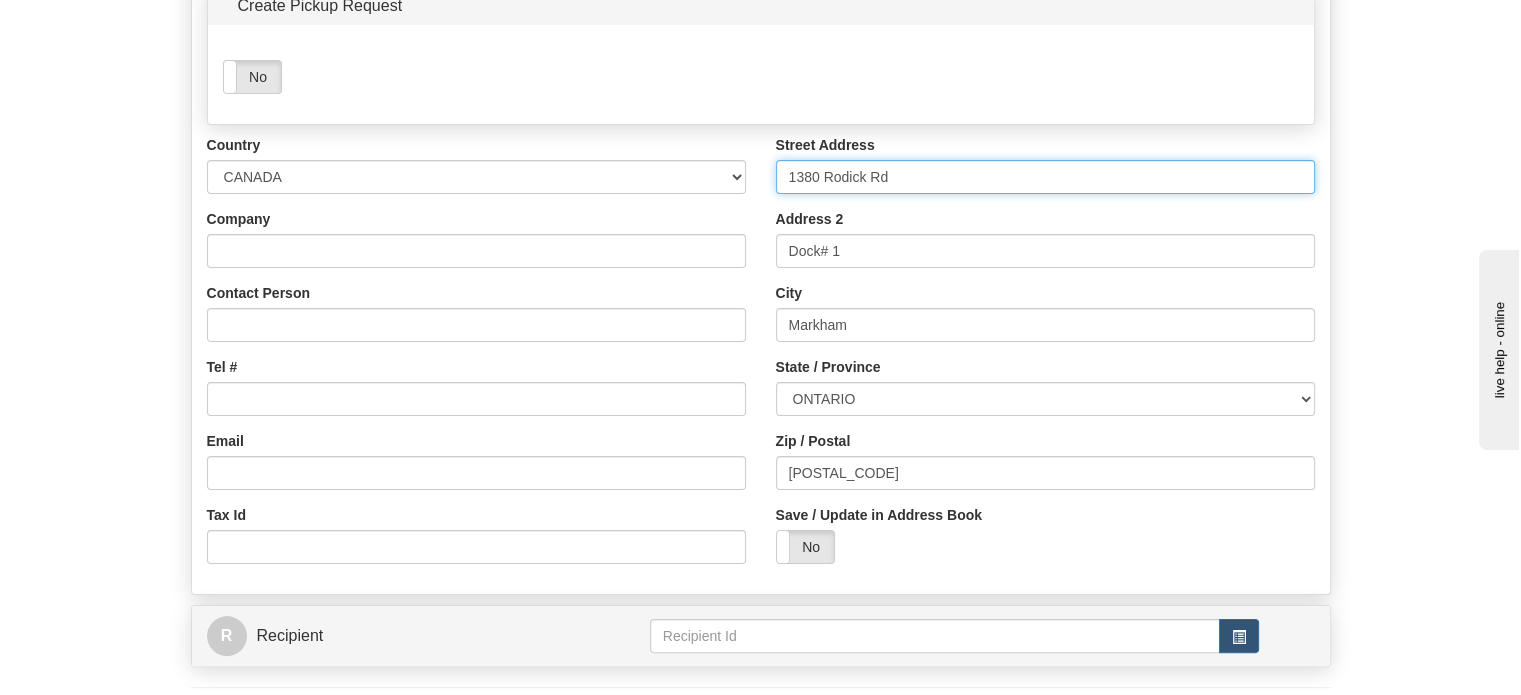 drag, startPoint x: 930, startPoint y: 235, endPoint x: 532, endPoint y: 242, distance: 398.06155 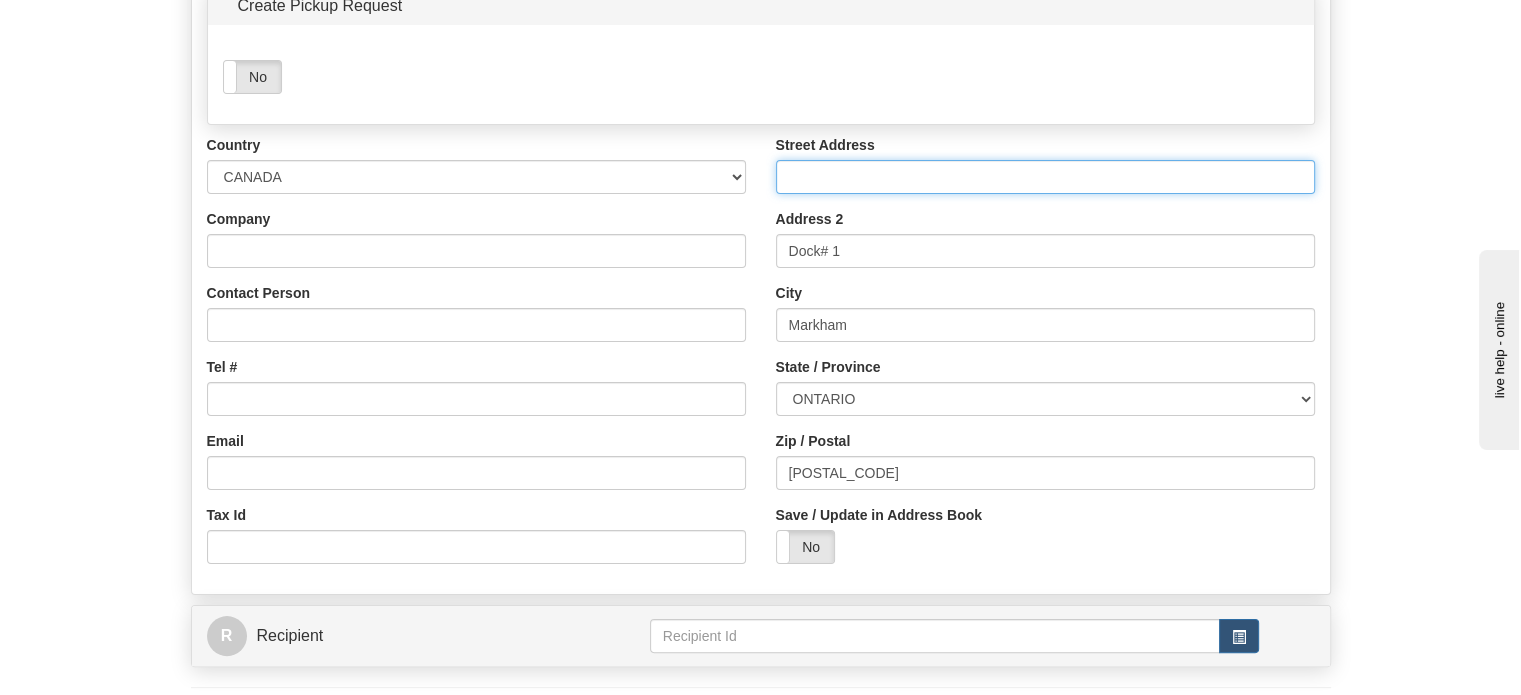 type 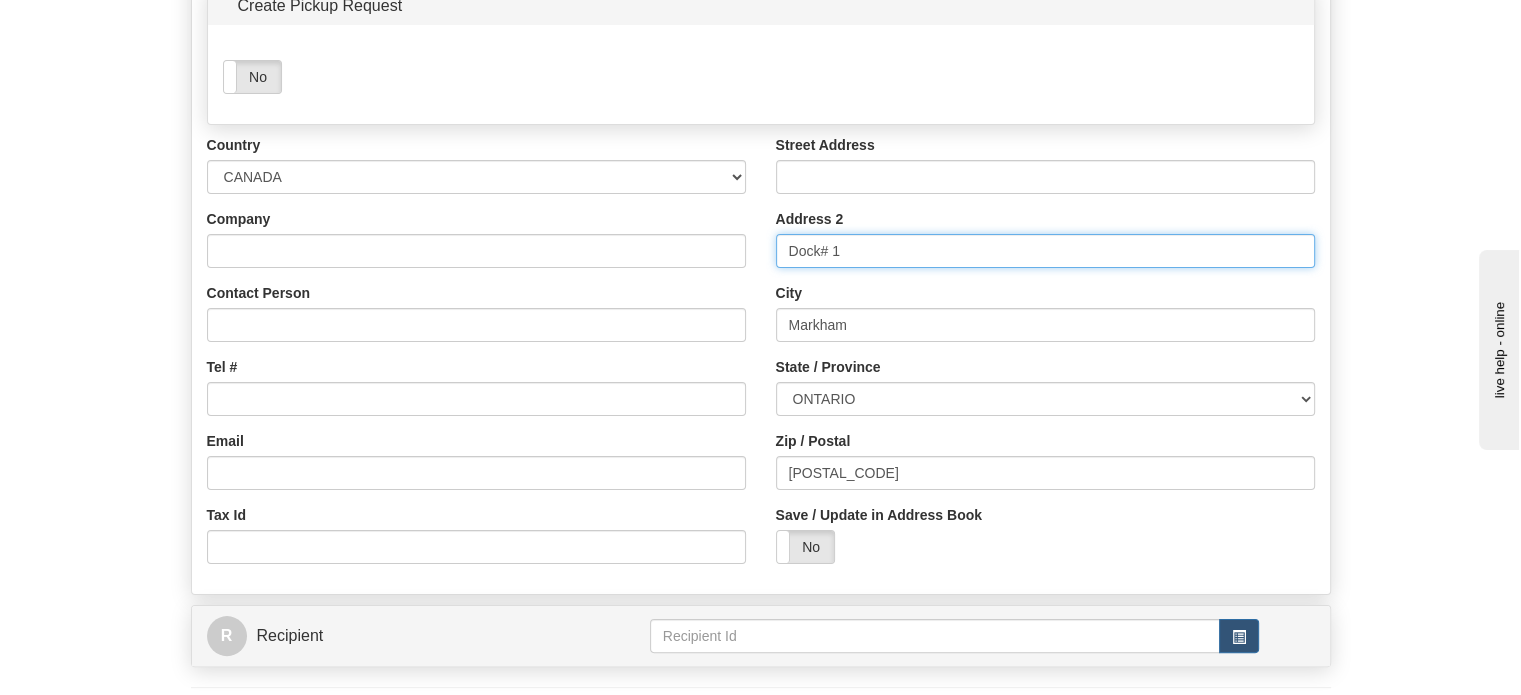 drag, startPoint x: 890, startPoint y: 299, endPoint x: 542, endPoint y: 301, distance: 348.00574 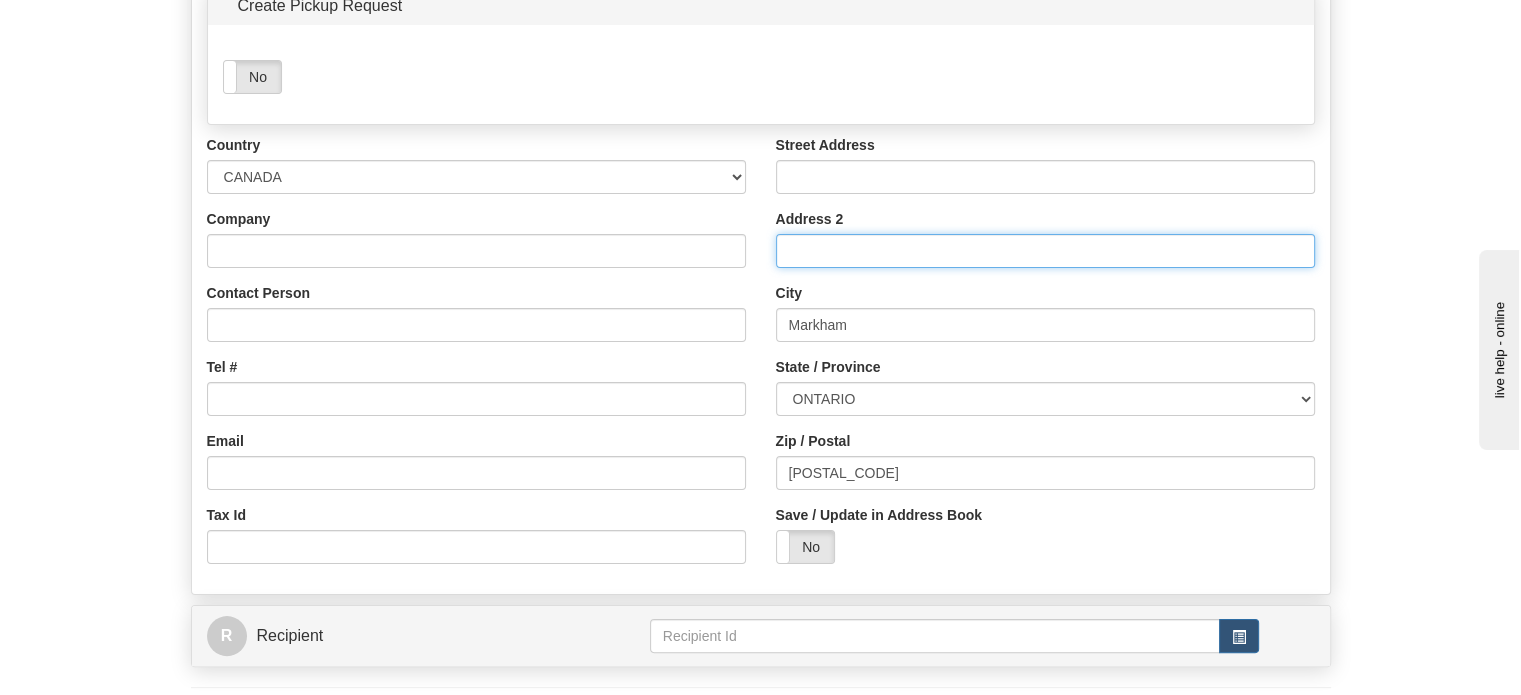 type 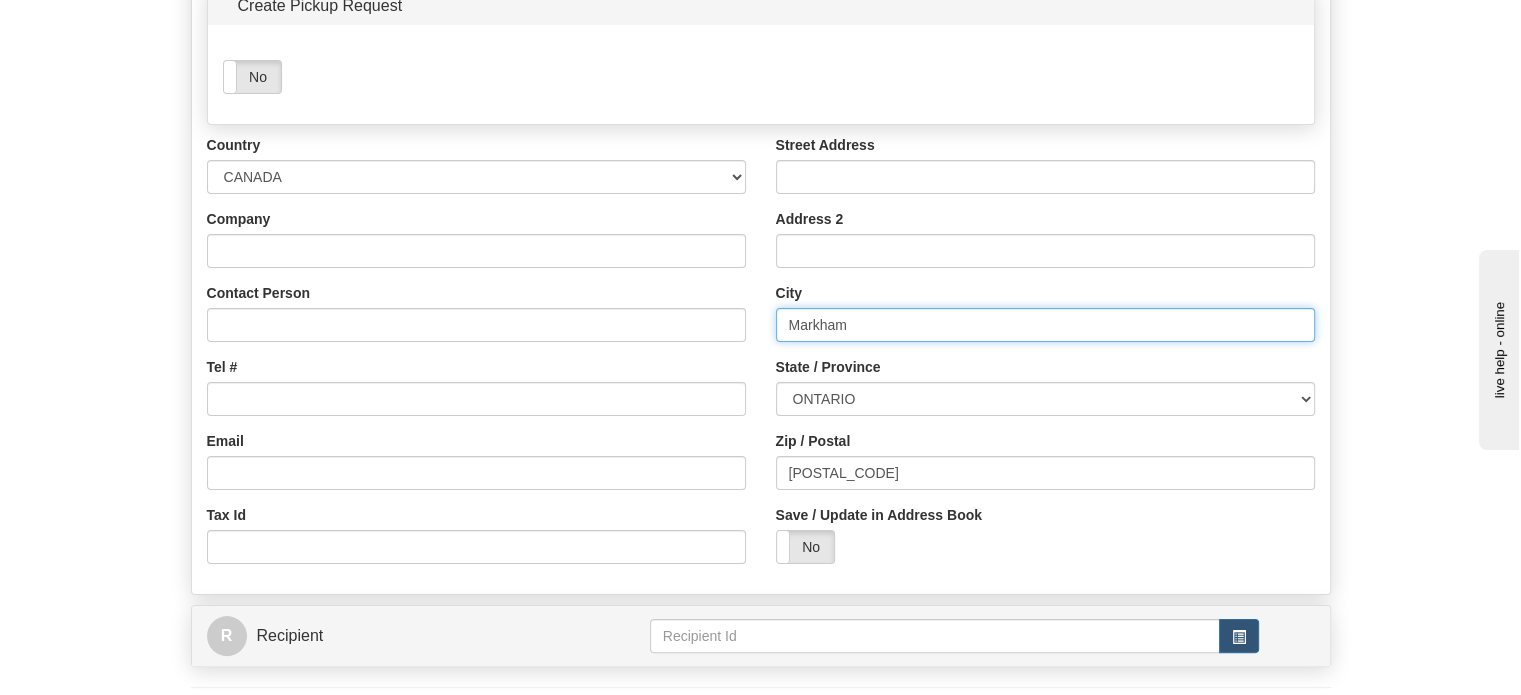 drag, startPoint x: 918, startPoint y: 361, endPoint x: 492, endPoint y: 356, distance: 426.02933 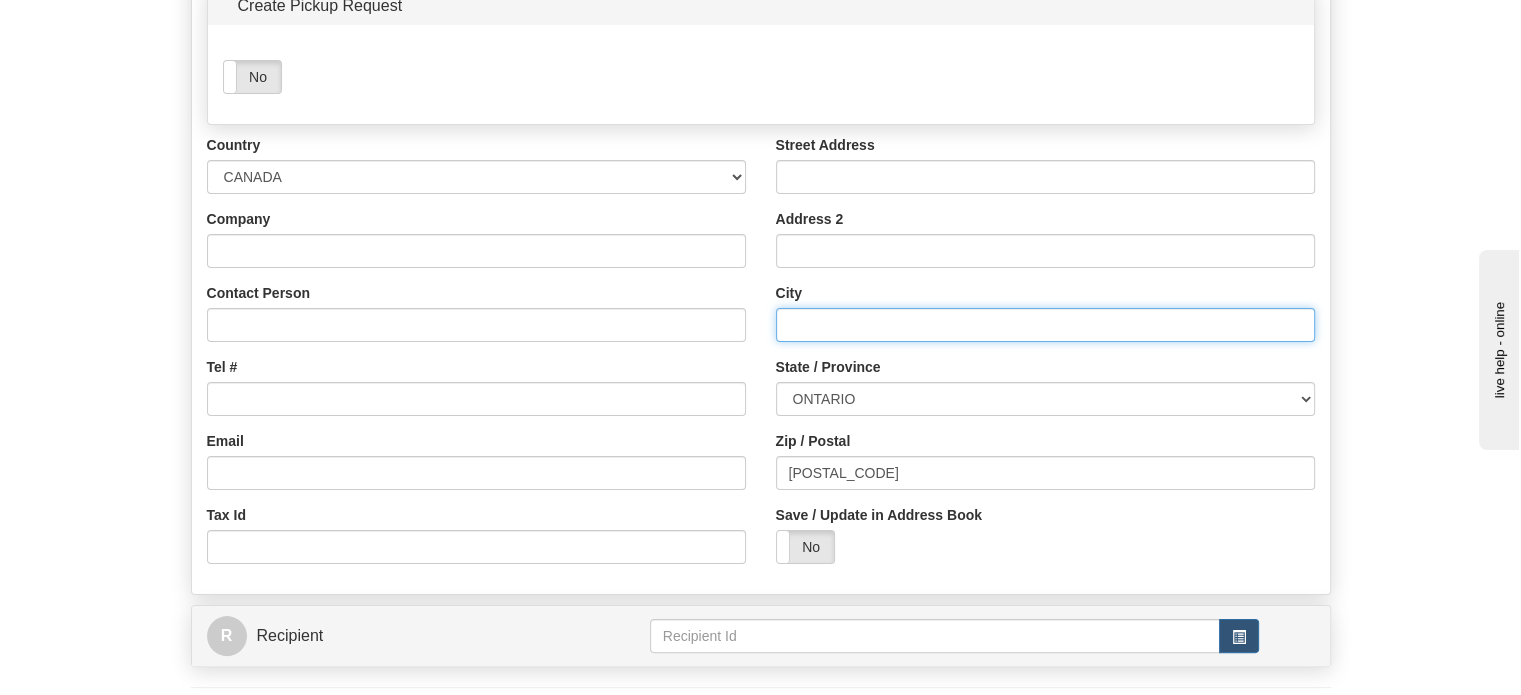 type 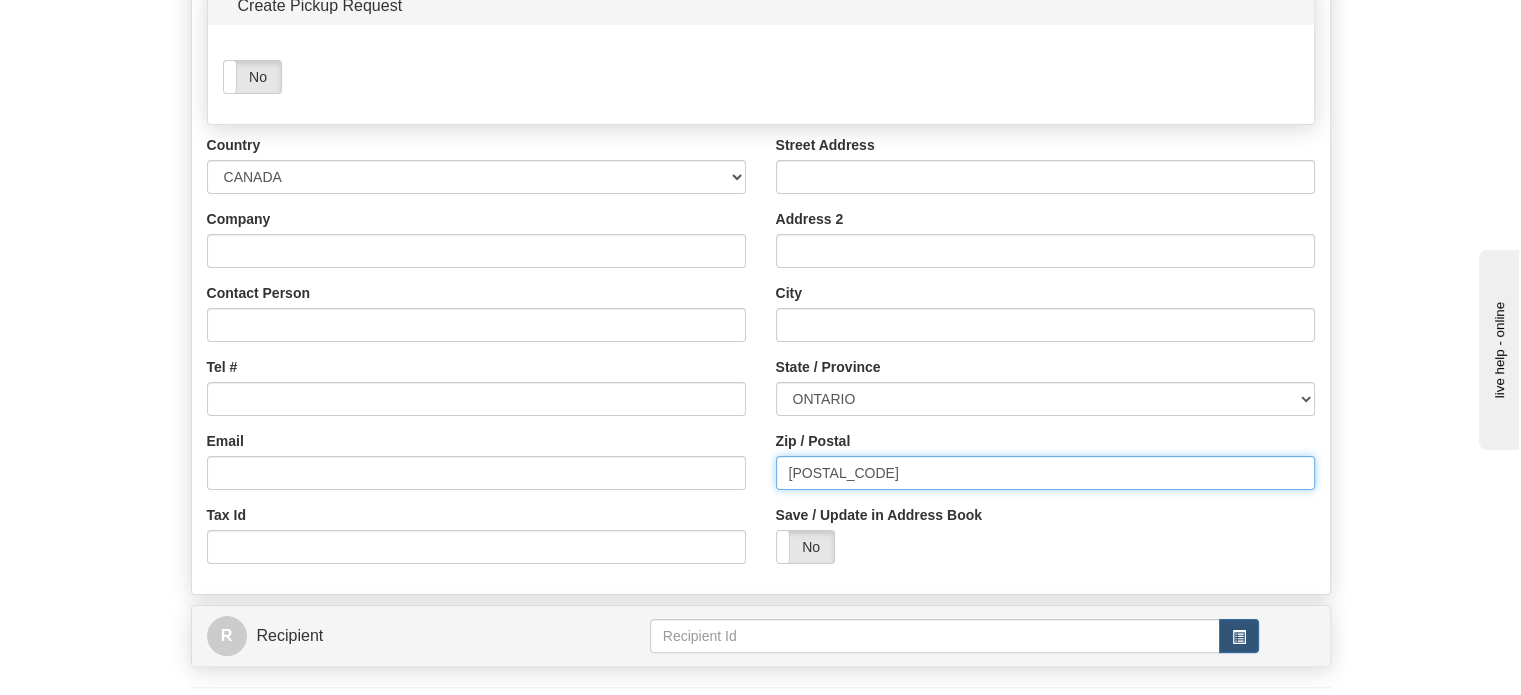 drag, startPoint x: 857, startPoint y: 519, endPoint x: 250, endPoint y: 470, distance: 608.97455 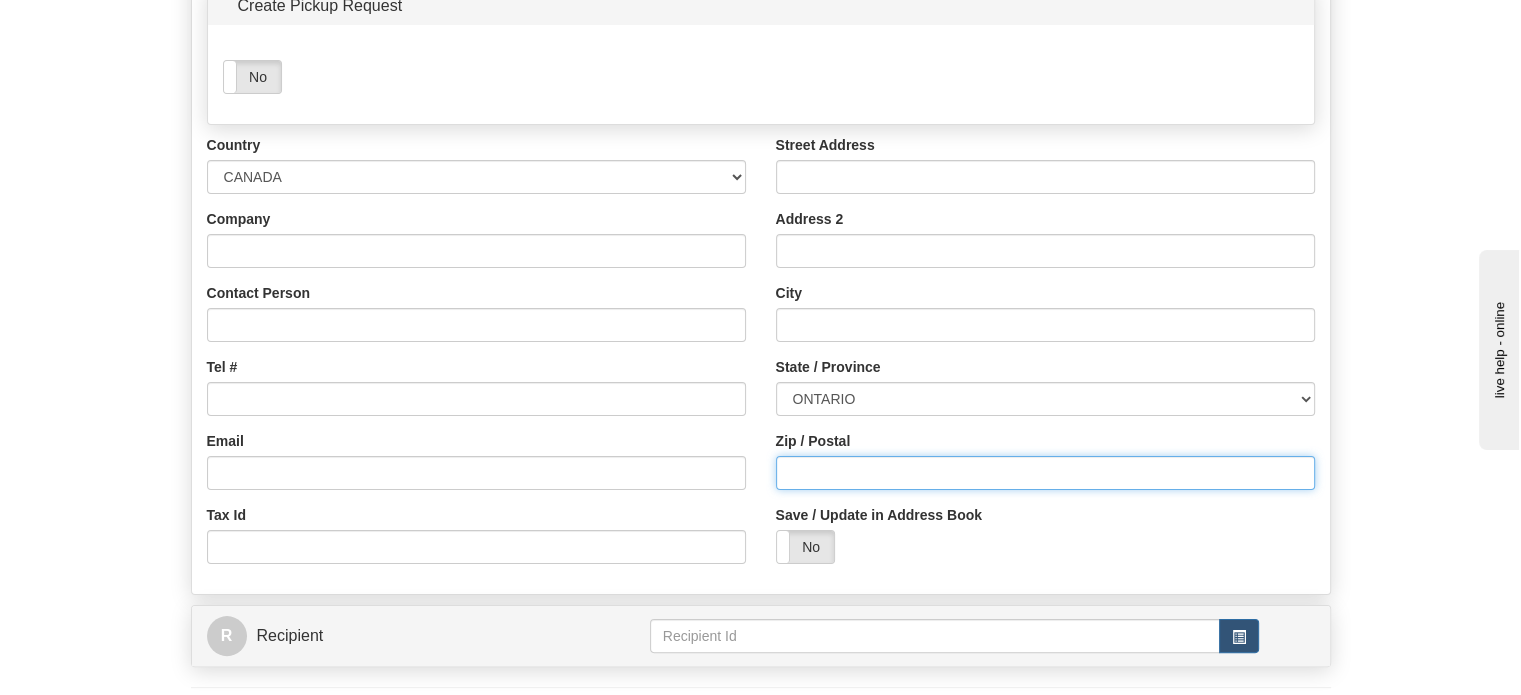 type 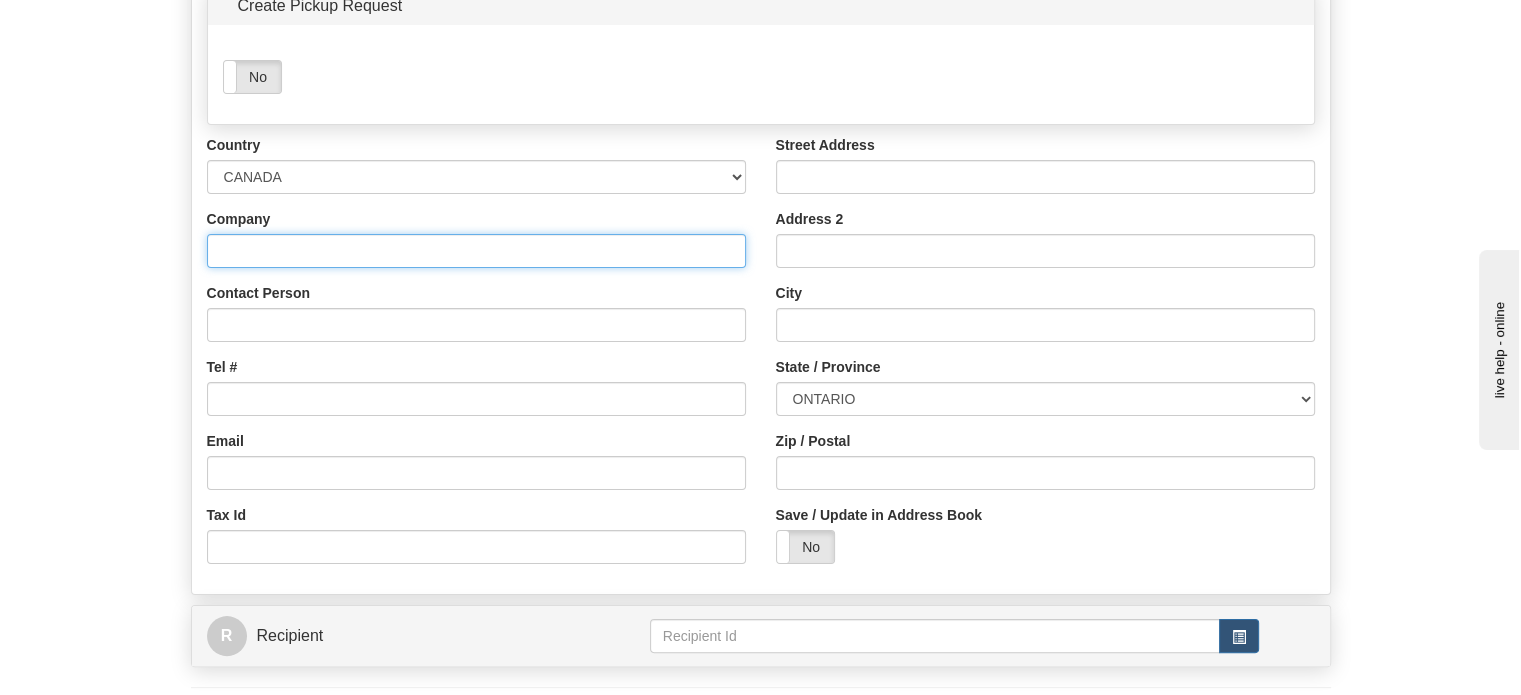 click on "Company" at bounding box center (476, 251) 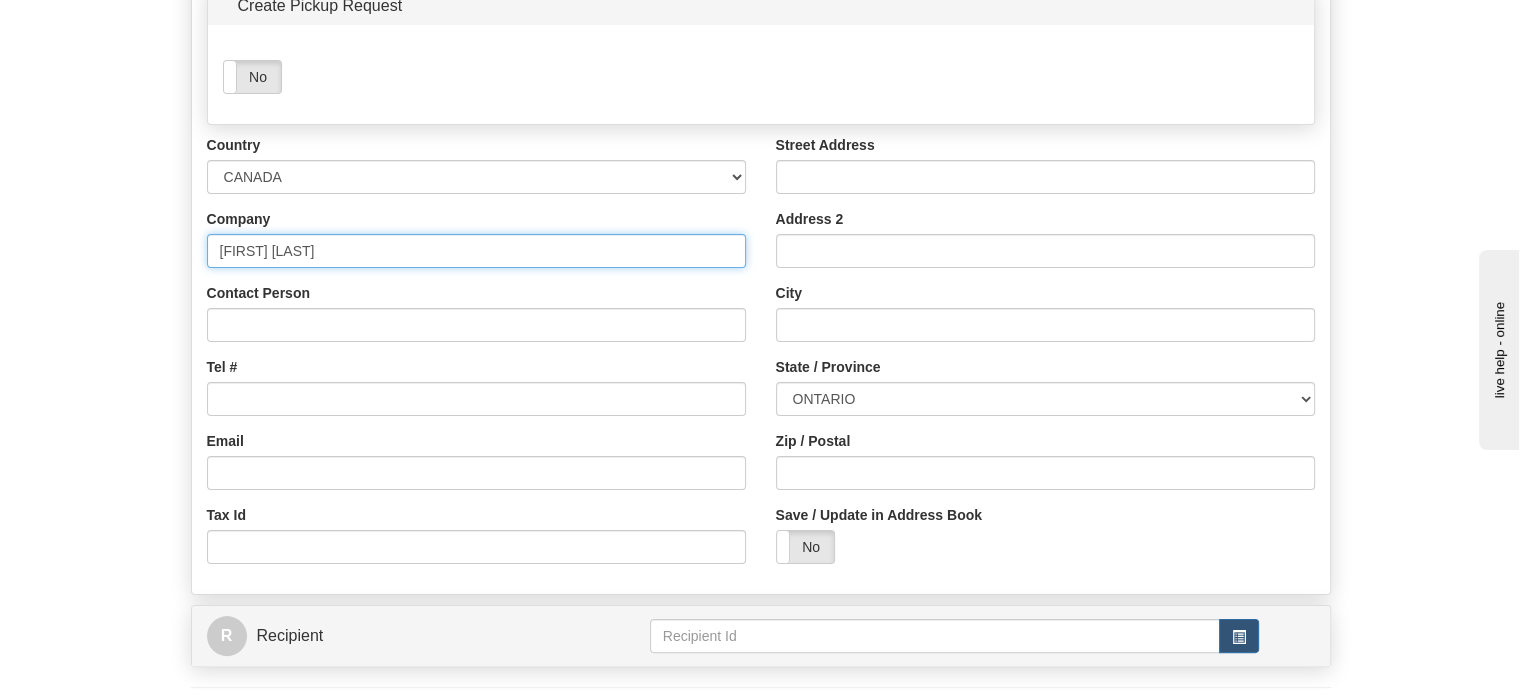 type on "[FIRST] [LAST]" 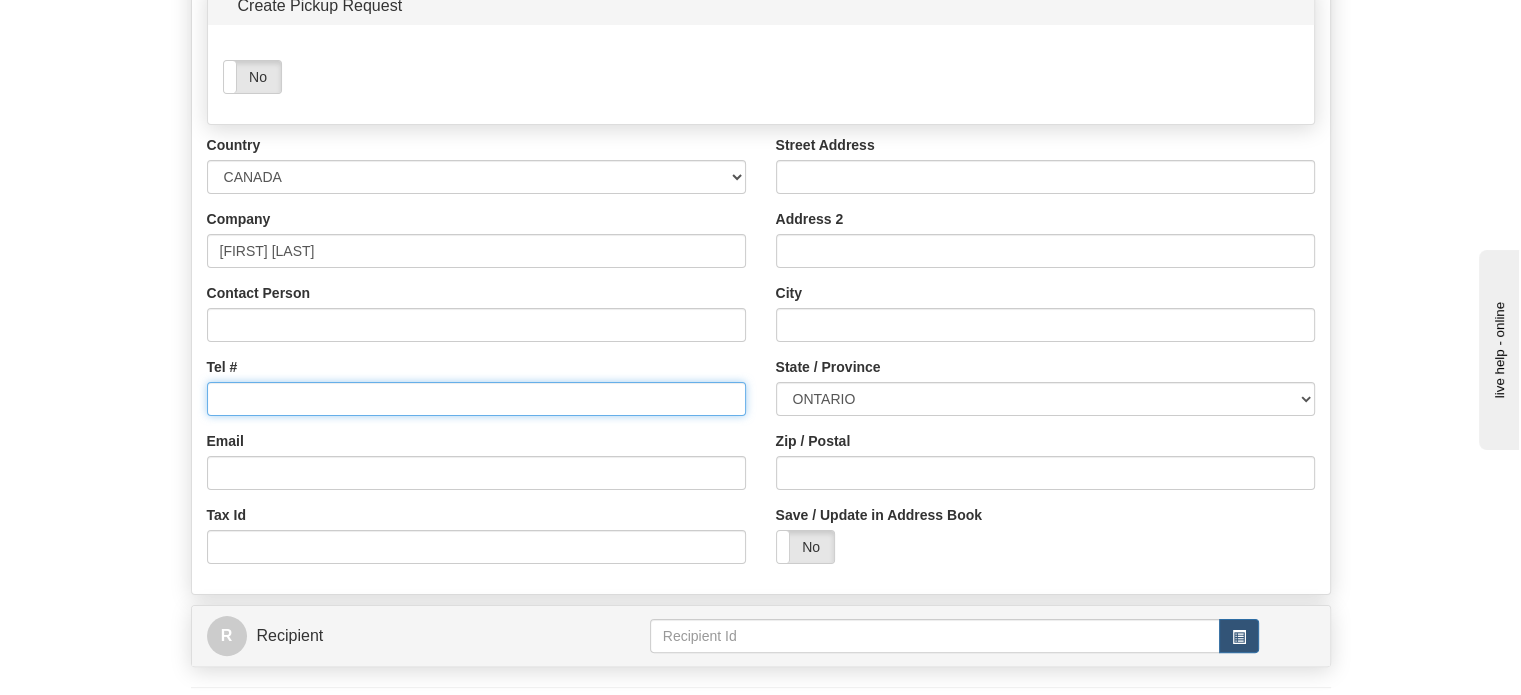 click on "Tel #" at bounding box center [476, 399] 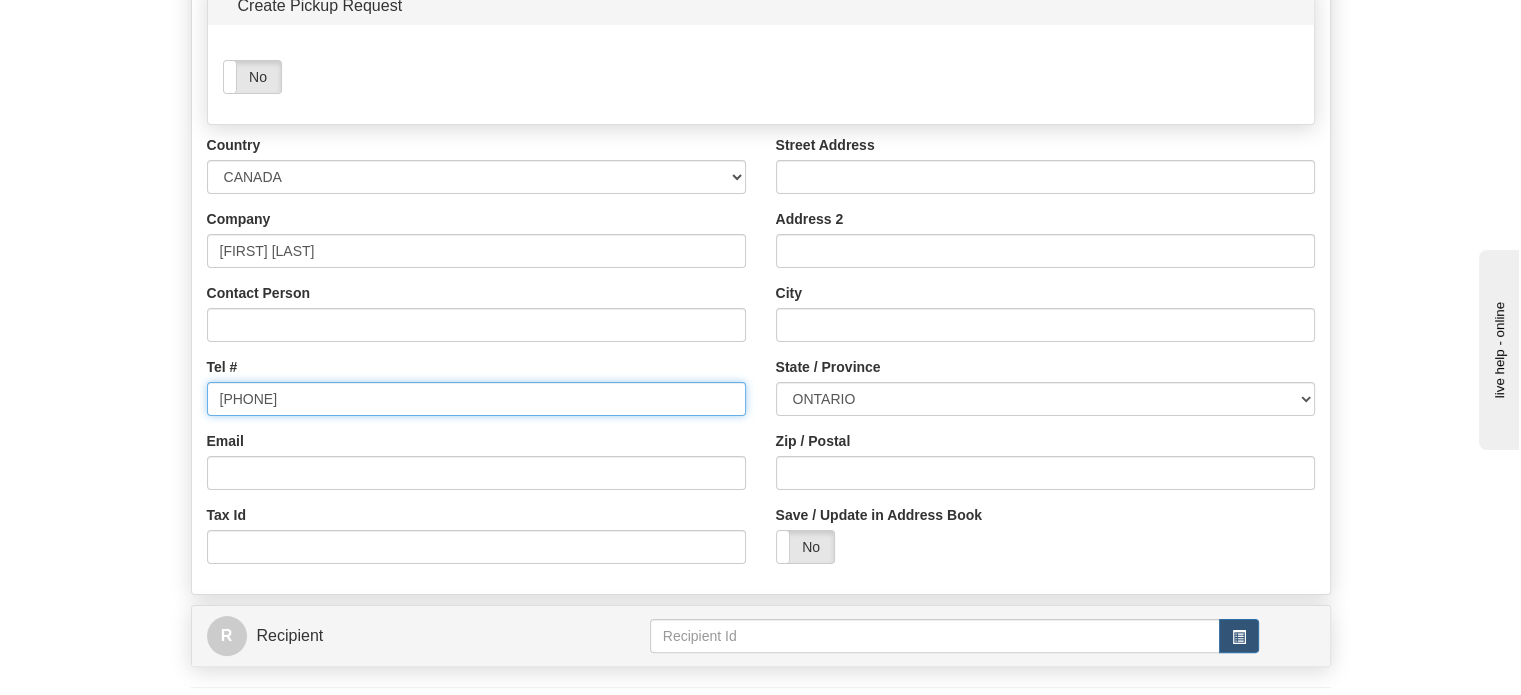 type on "[PHONE]" 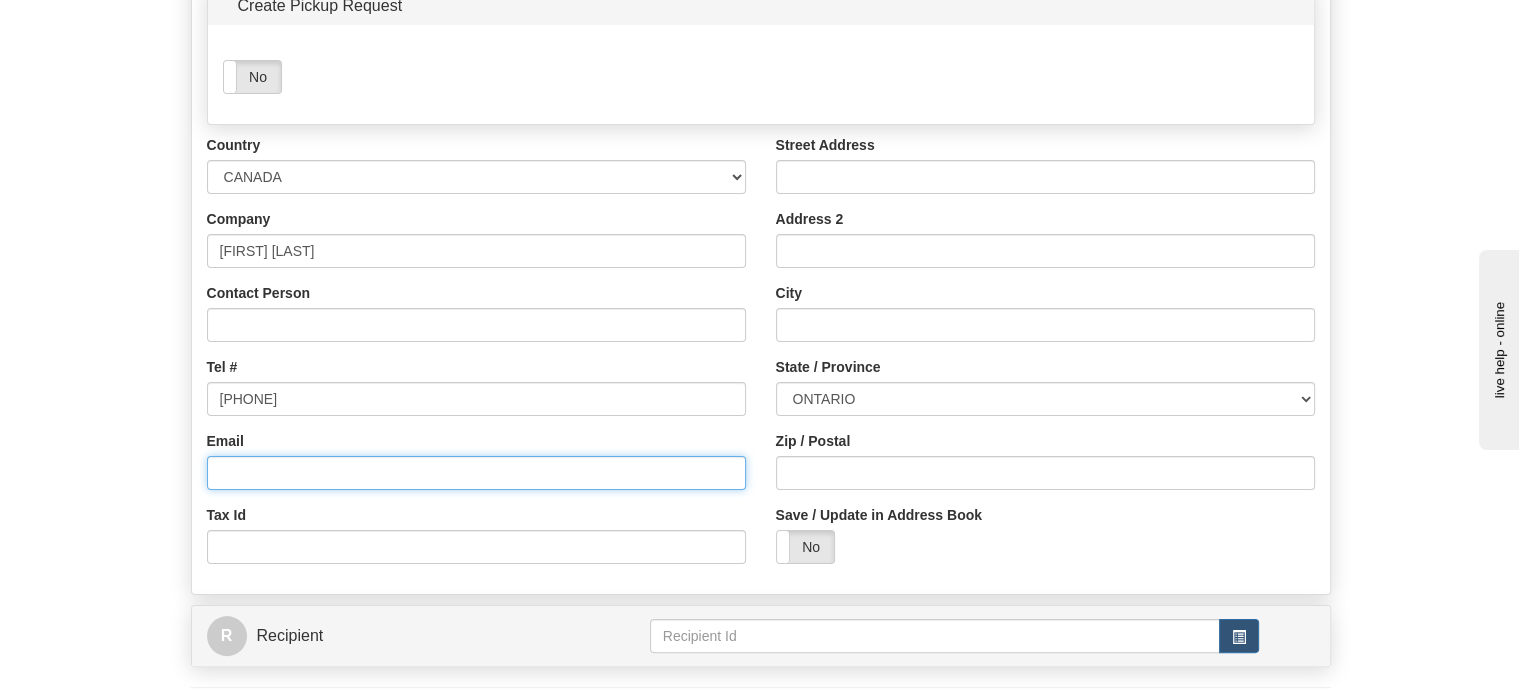 click on "Email" at bounding box center [476, 473] 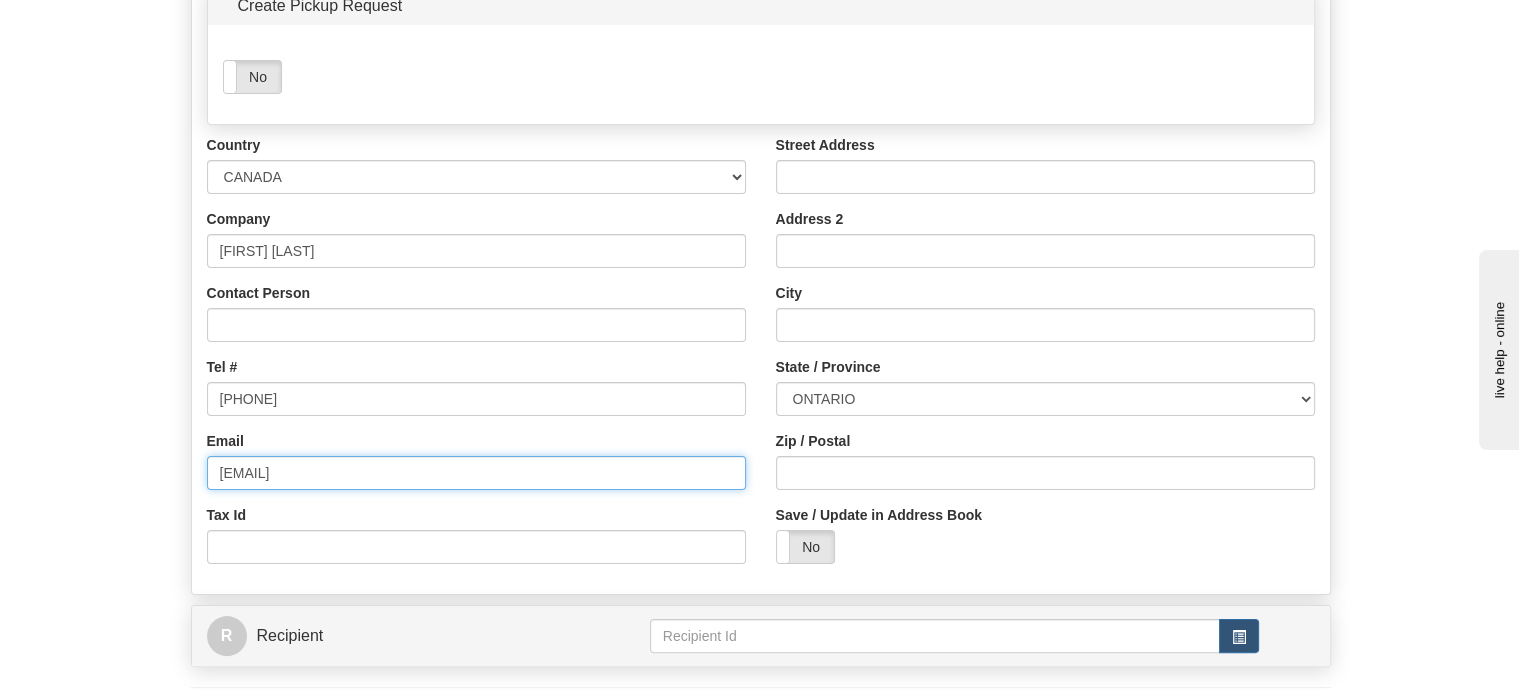 type on "[EMAIL]" 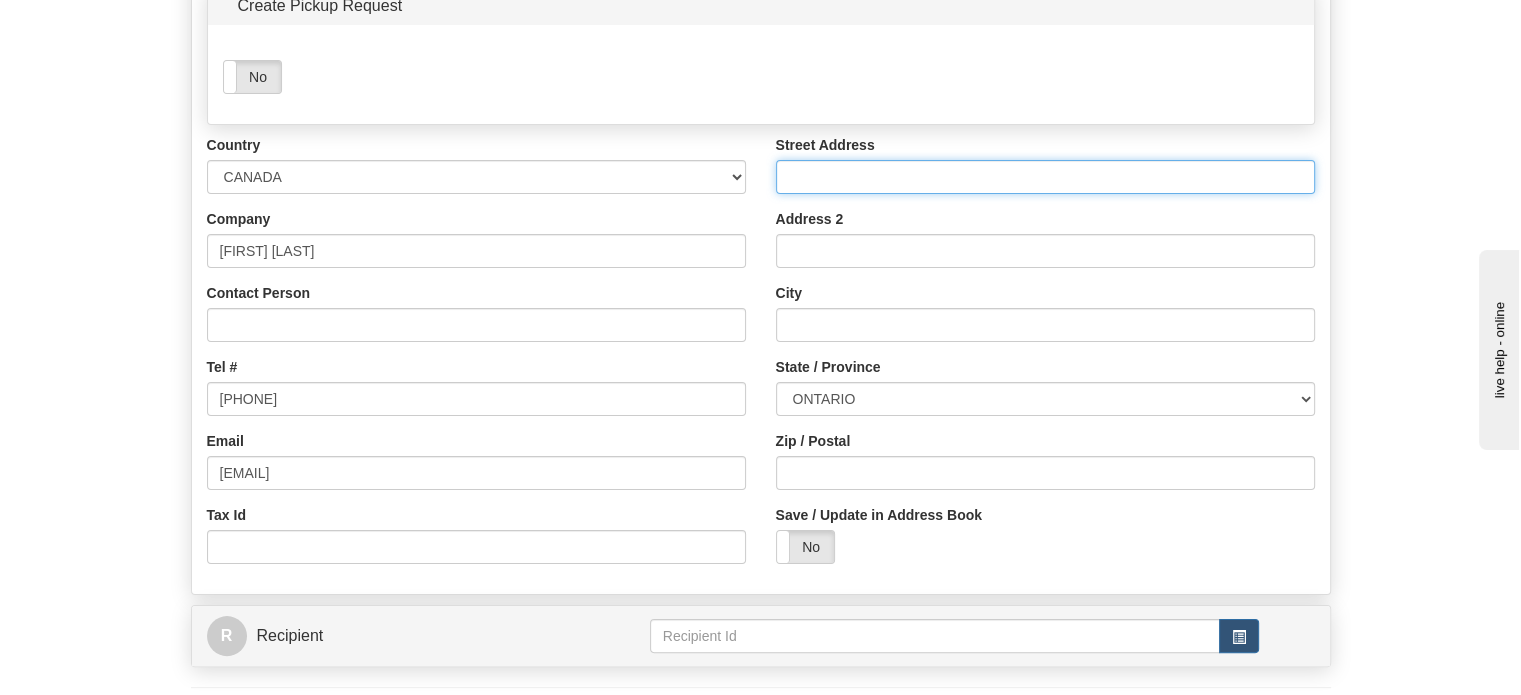 click on "Street Address" at bounding box center [1045, 177] 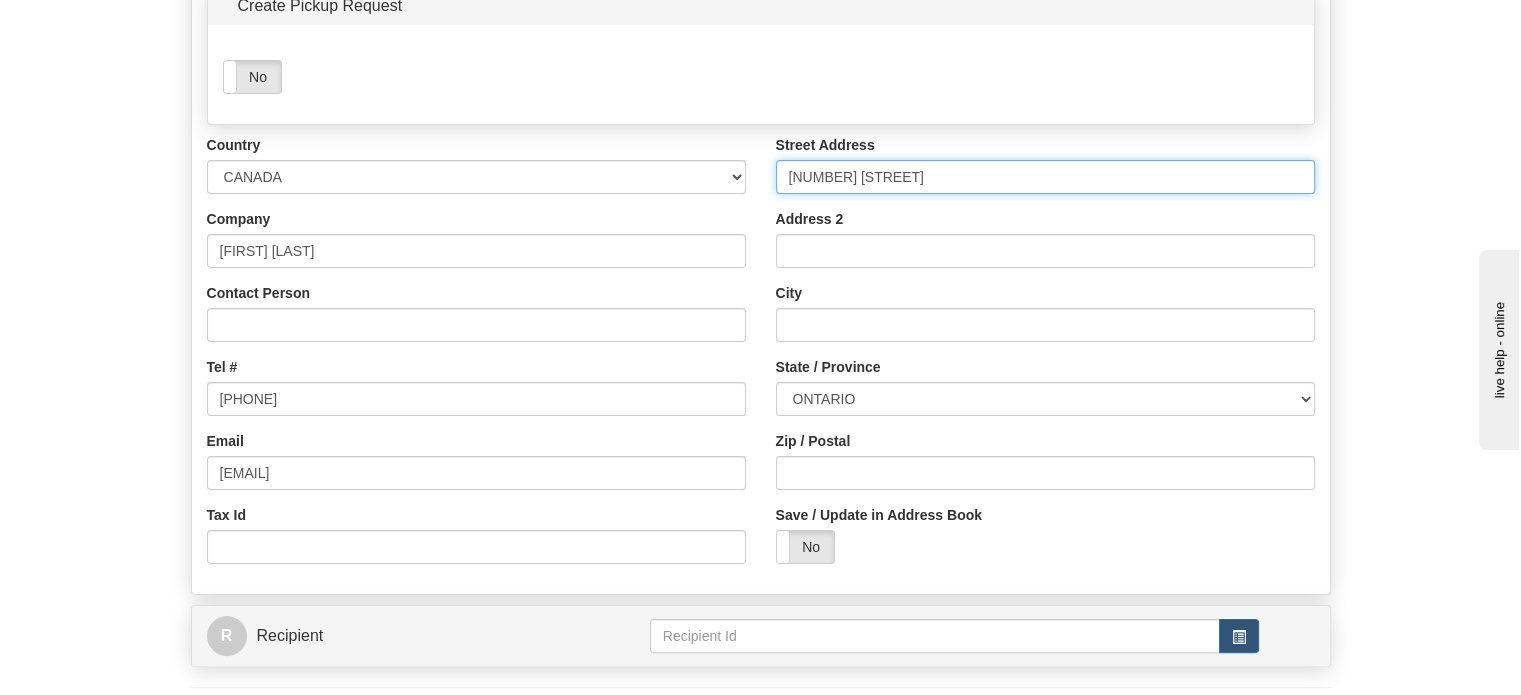 type on "[NUMBER] [STREET]" 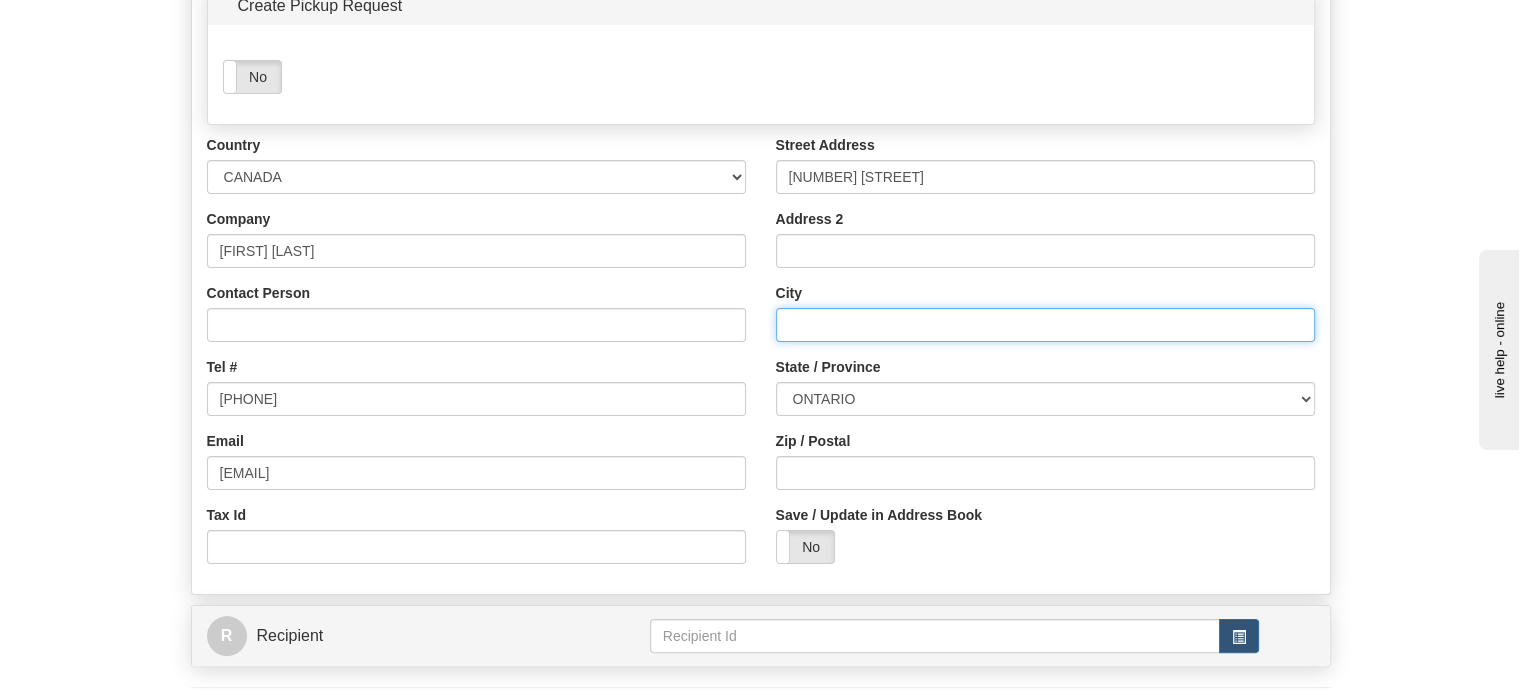 click on "City" at bounding box center (1045, 325) 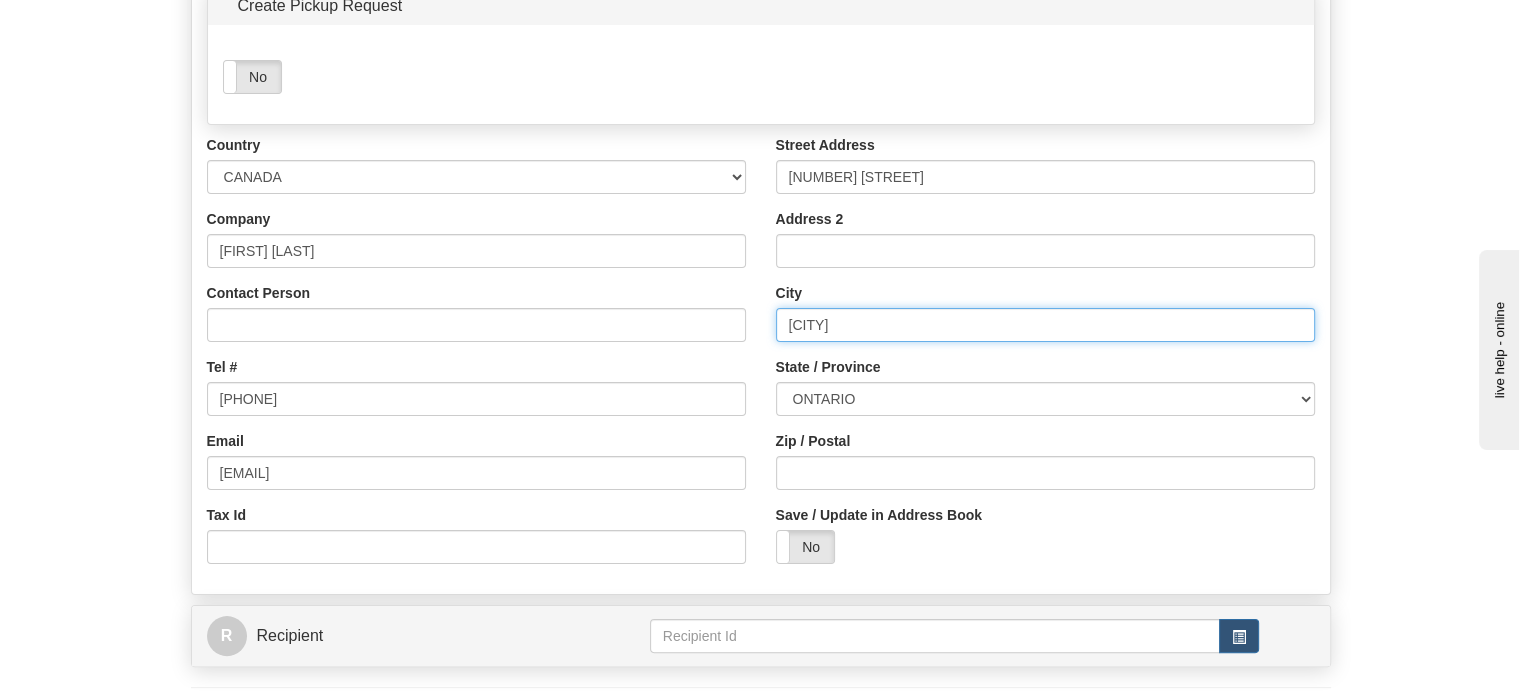 type on "[CITY]" 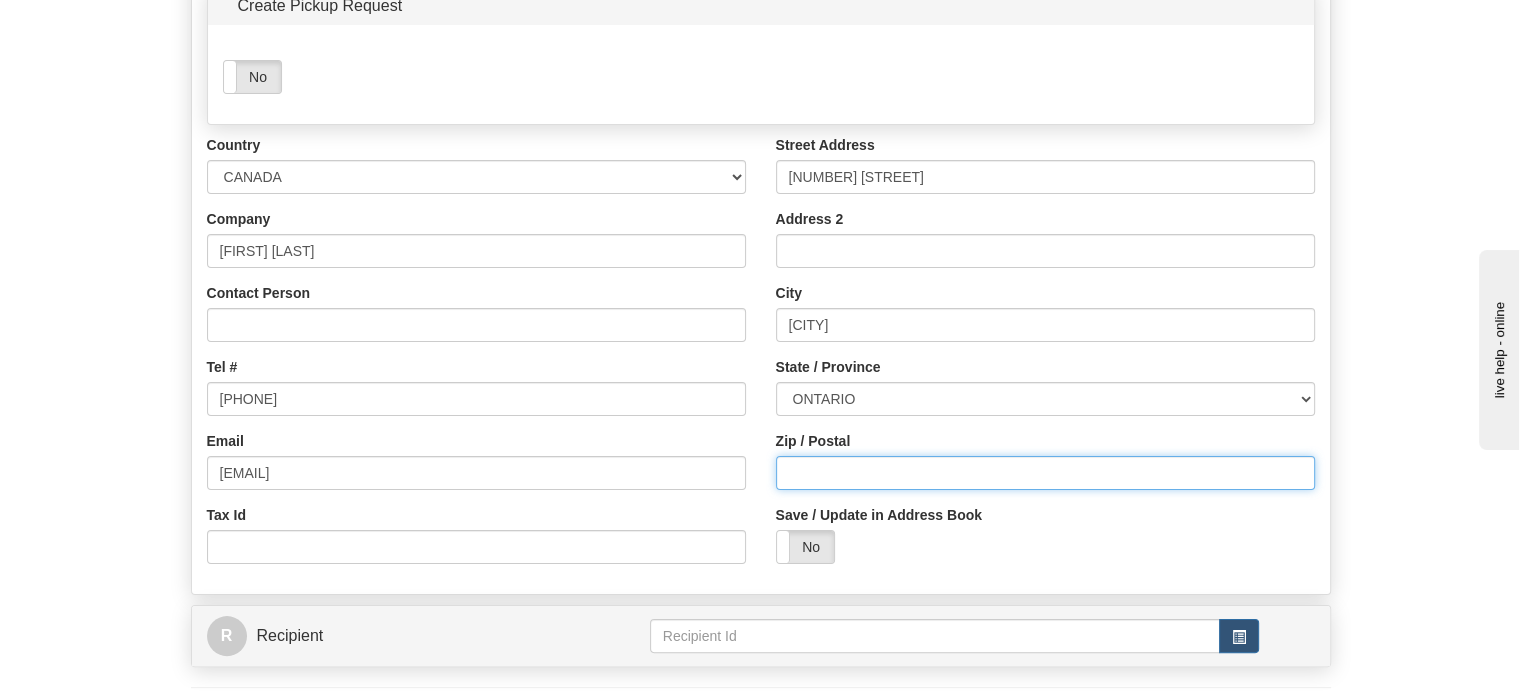 click on "Zip / Postal" at bounding box center [1045, 473] 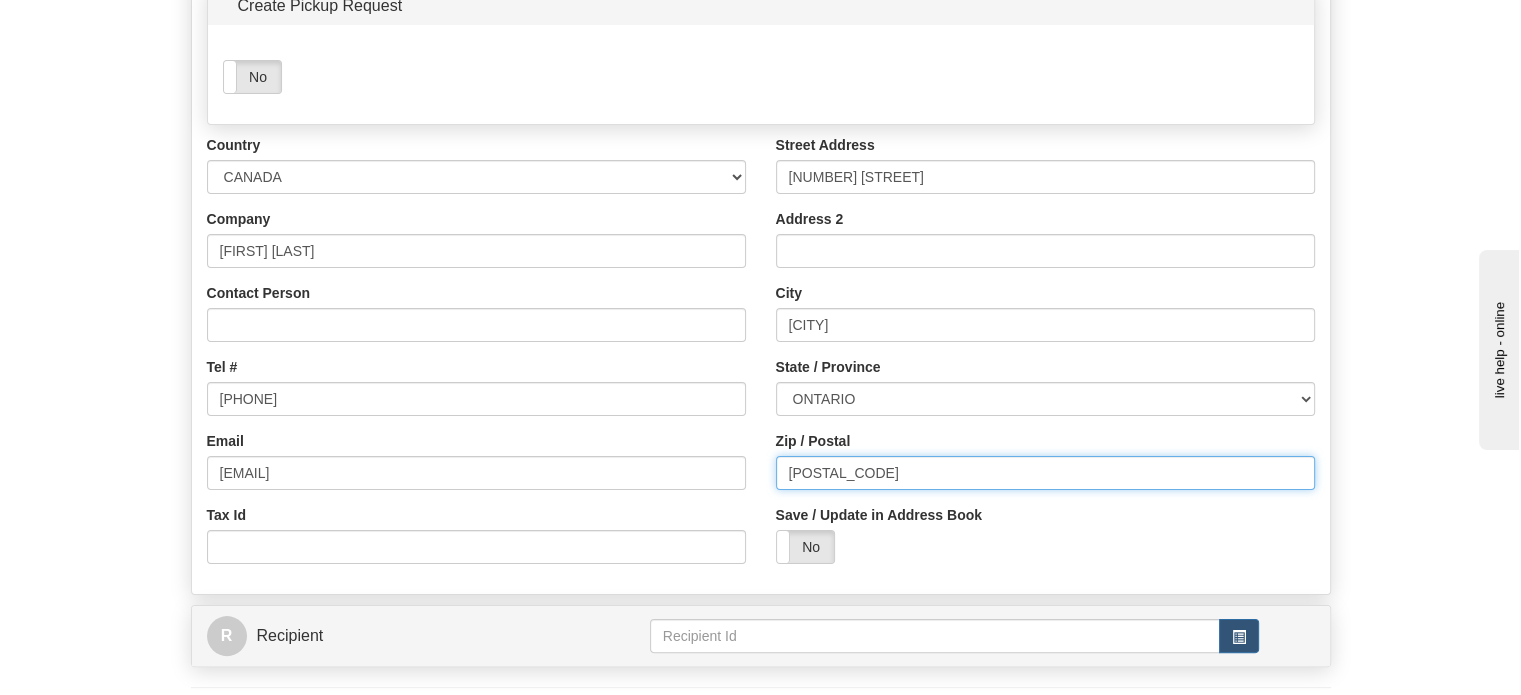 scroll, scrollTop: 500, scrollLeft: 0, axis: vertical 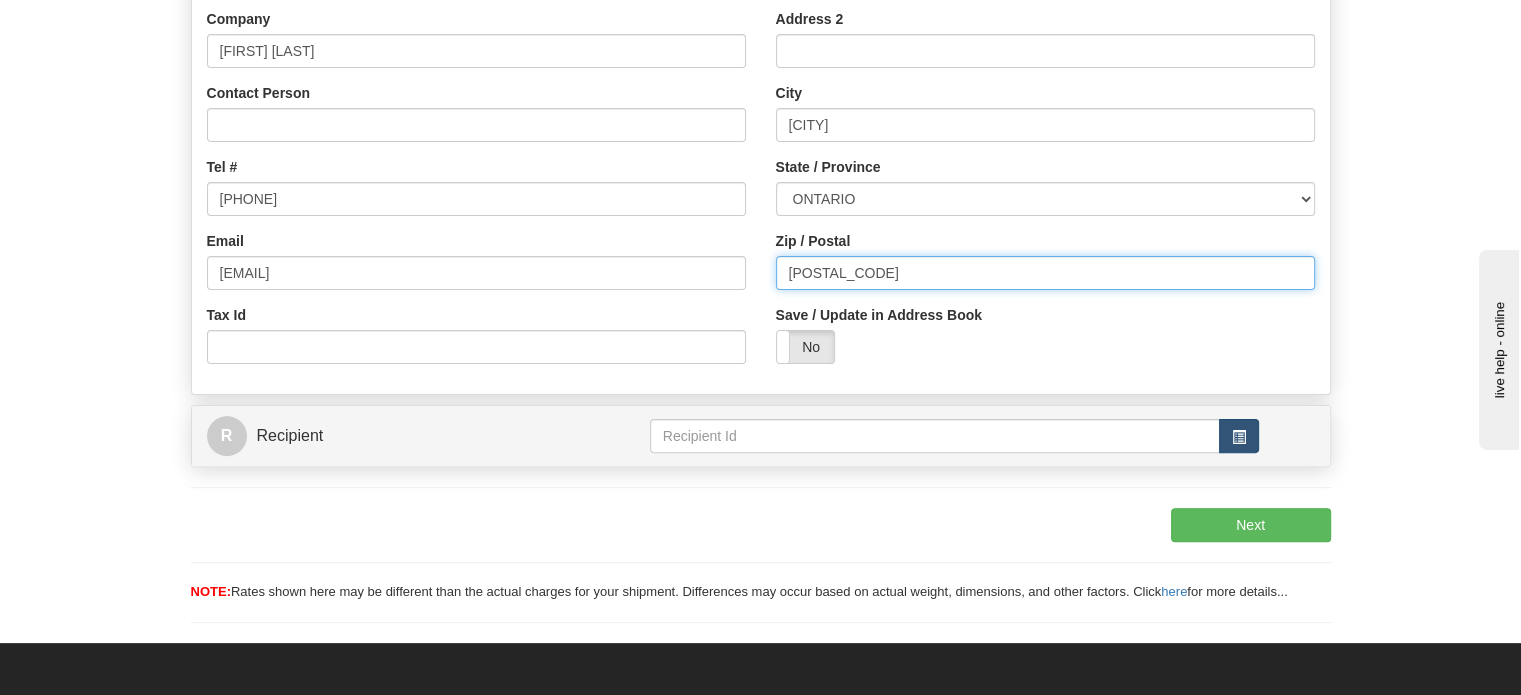 type on "[POSTAL_CODE]" 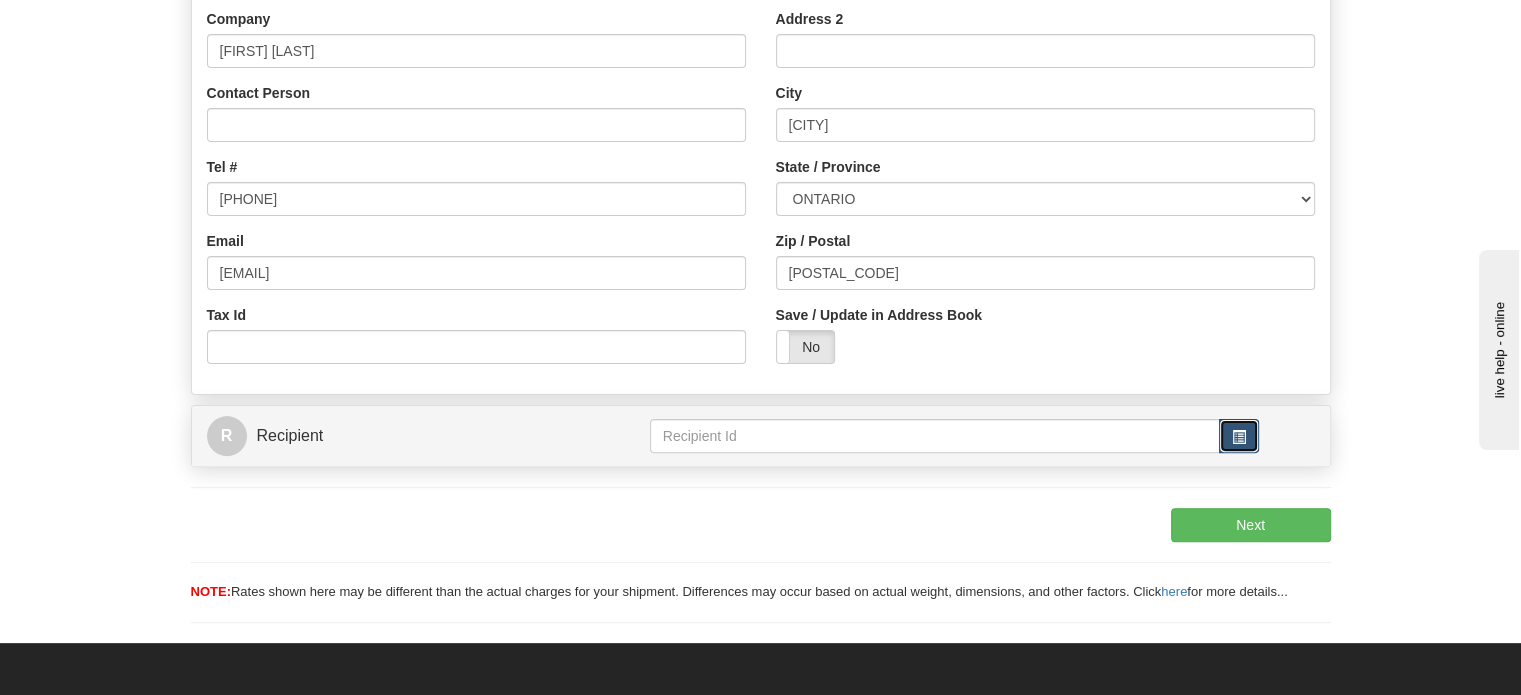 click at bounding box center [1239, 436] 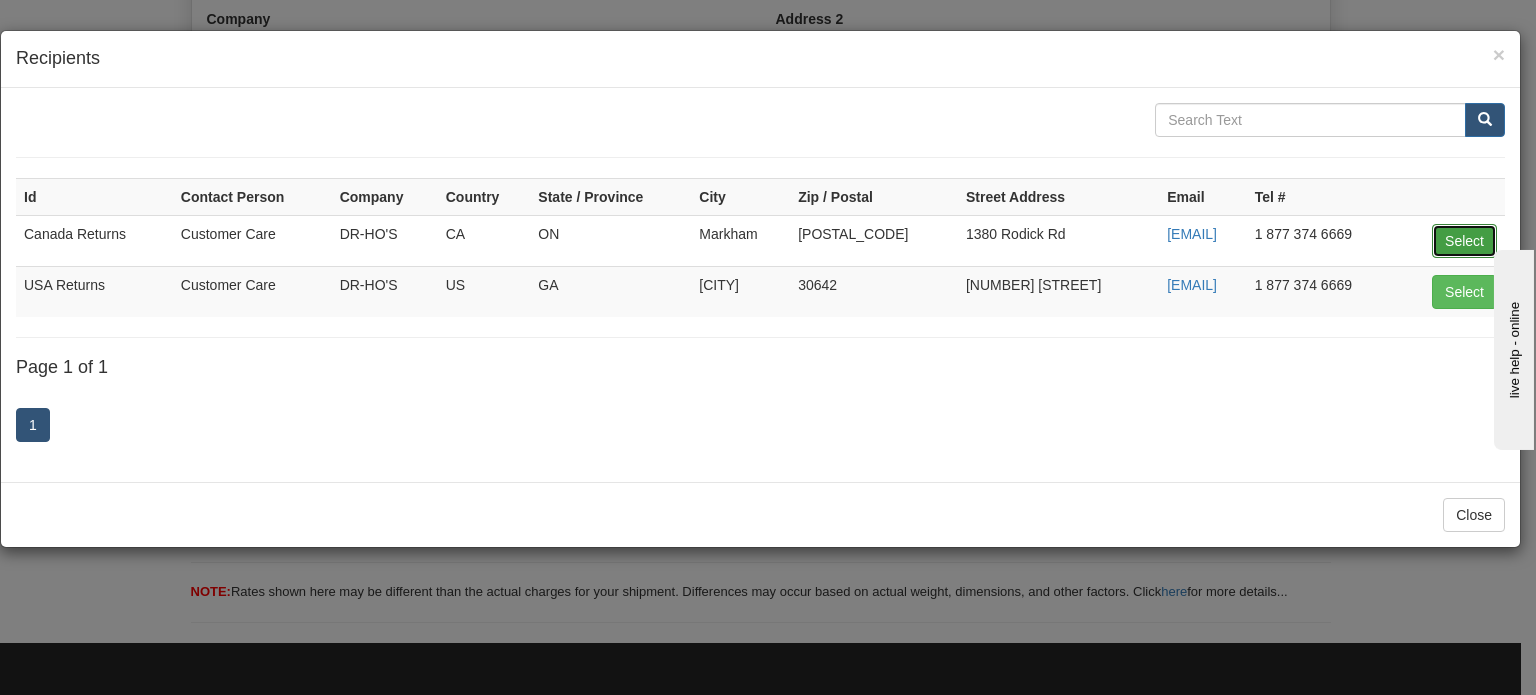 click on "Select" at bounding box center (1464, 241) 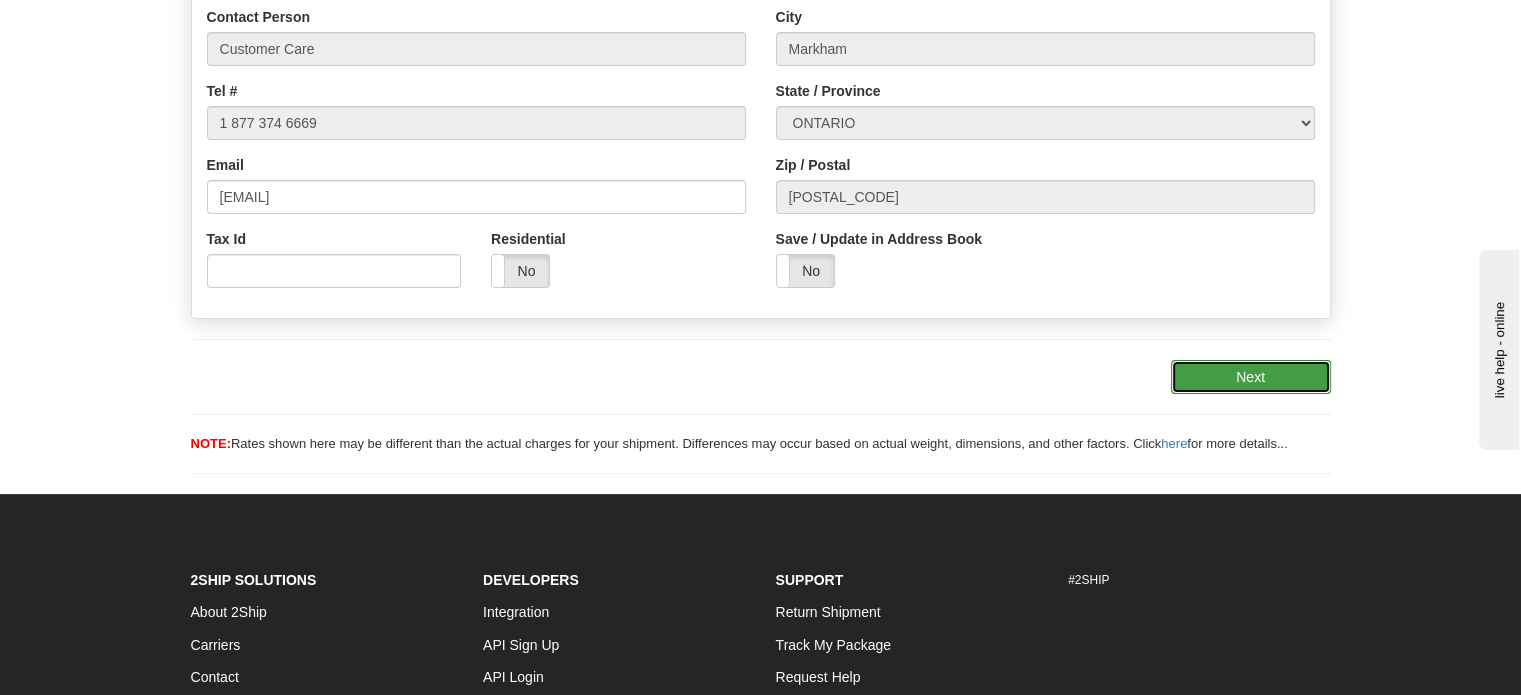 click on "Next" at bounding box center (1251, 377) 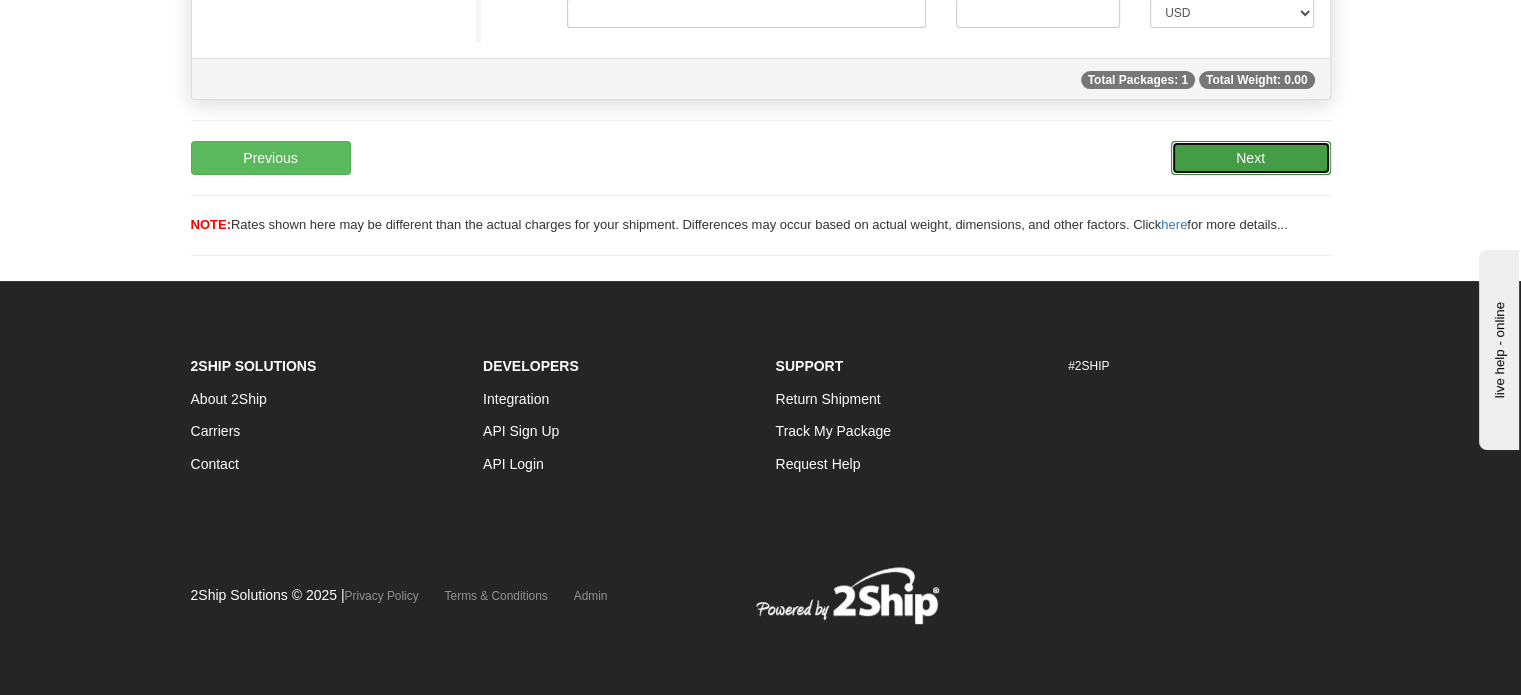 scroll, scrollTop: 194, scrollLeft: 0, axis: vertical 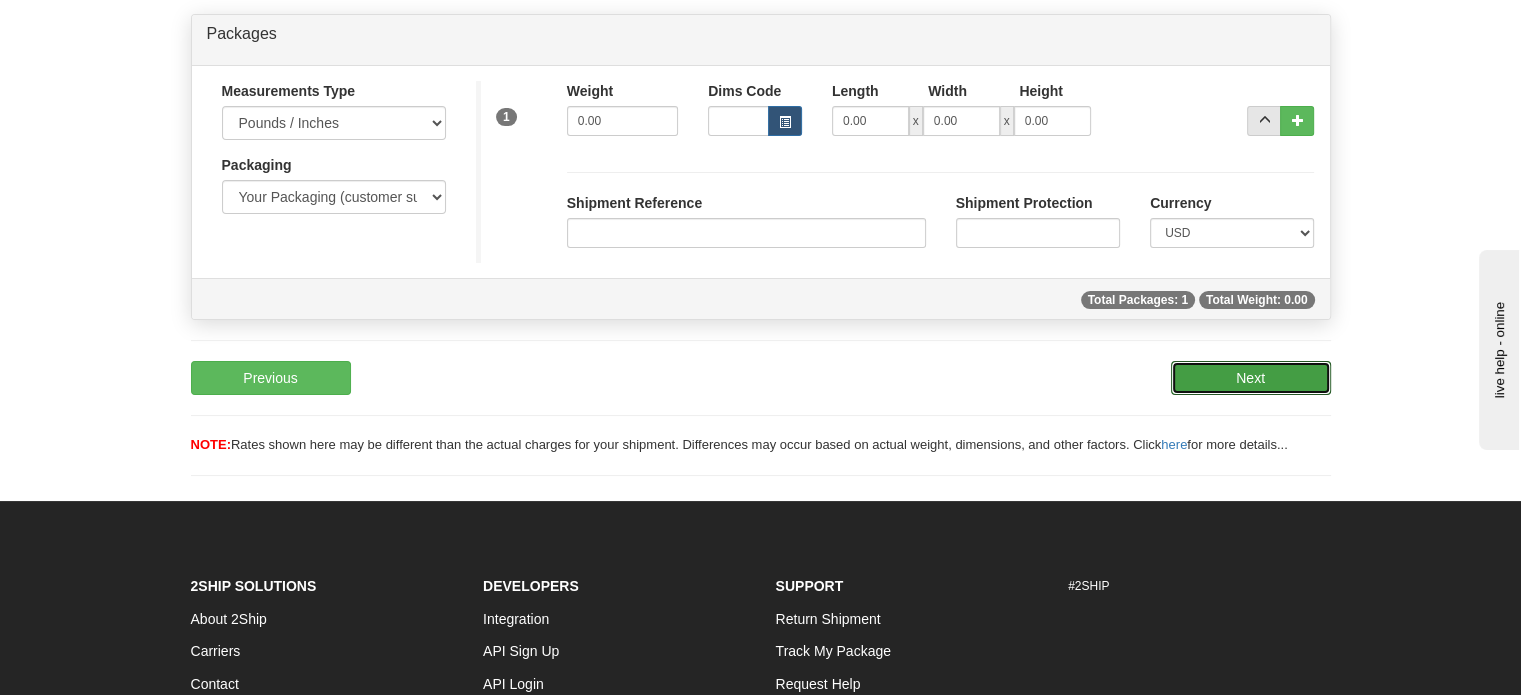 type 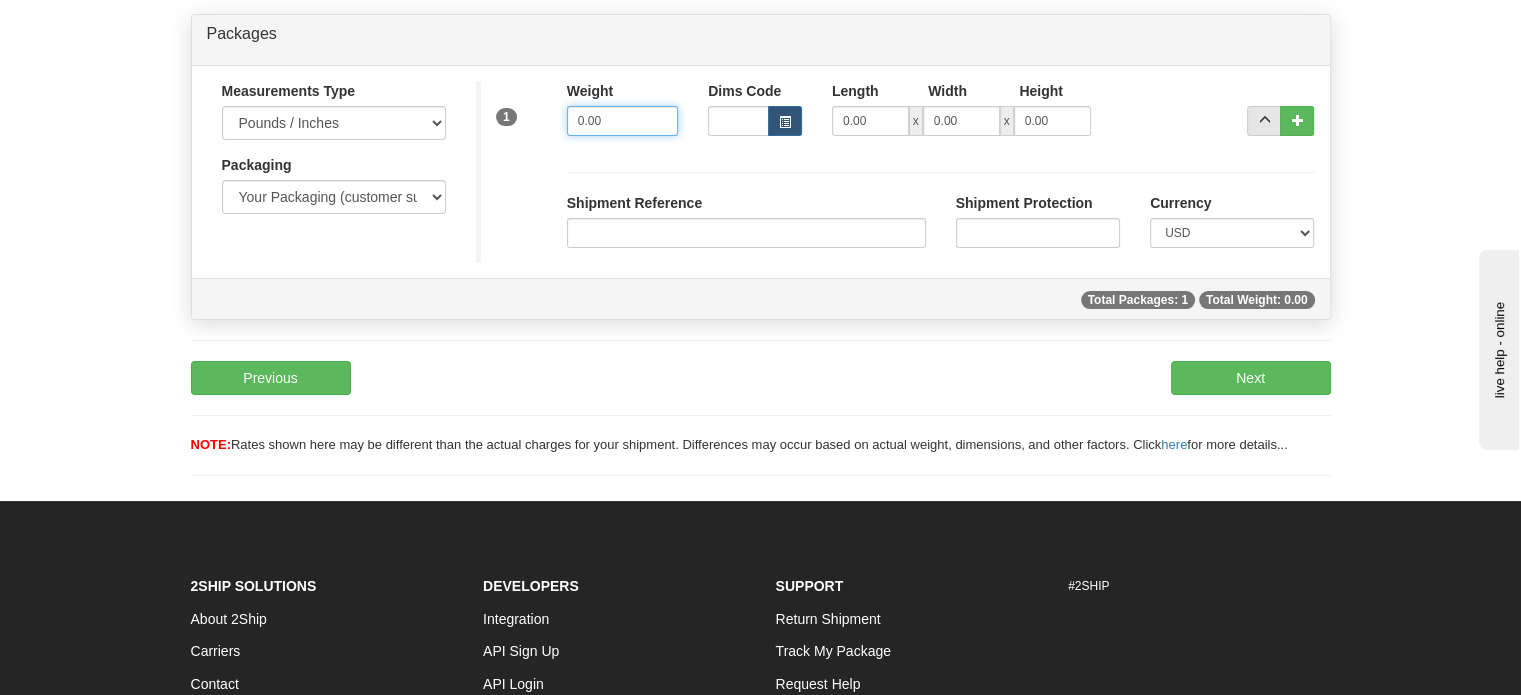 drag, startPoint x: 641, startPoint y: 171, endPoint x: 297, endPoint y: 175, distance: 344.02325 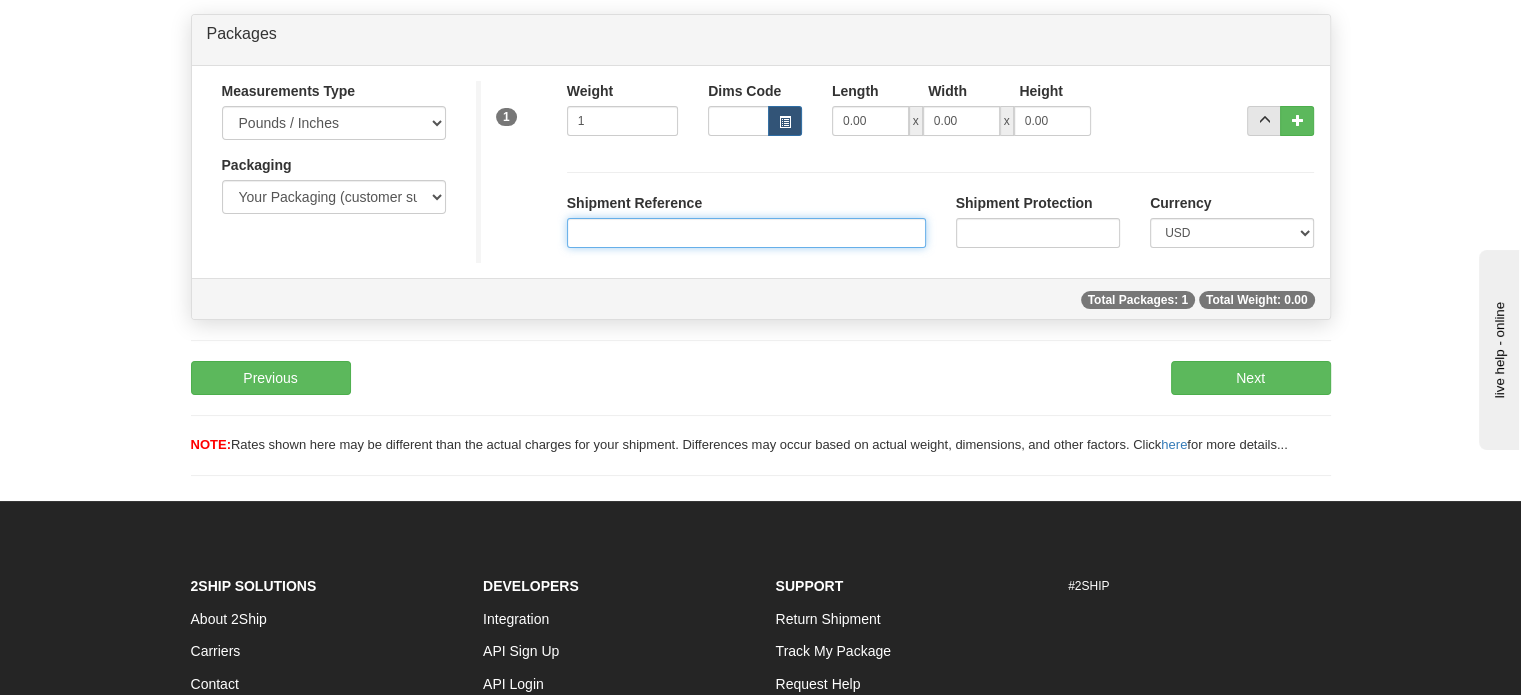 type on "1.00" 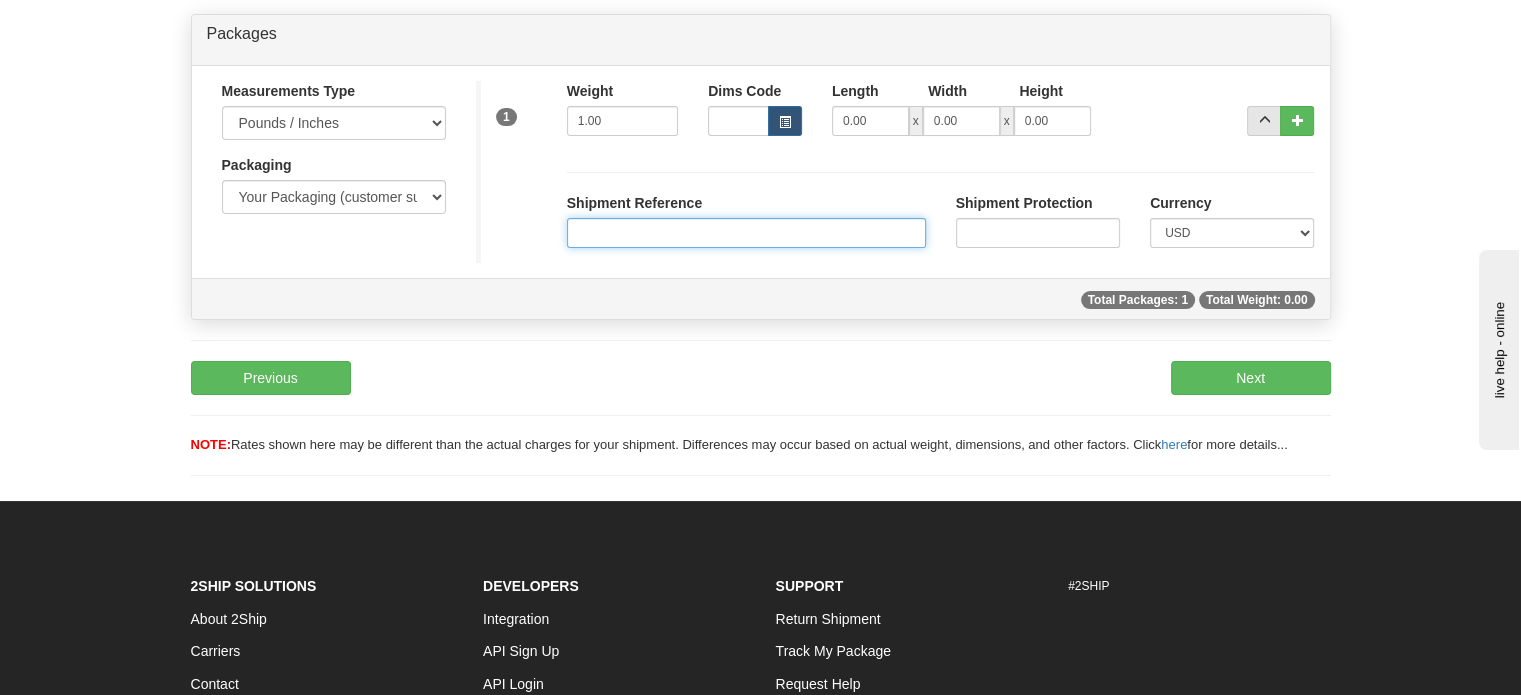 click on "Shipment Reference" at bounding box center [746, 233] 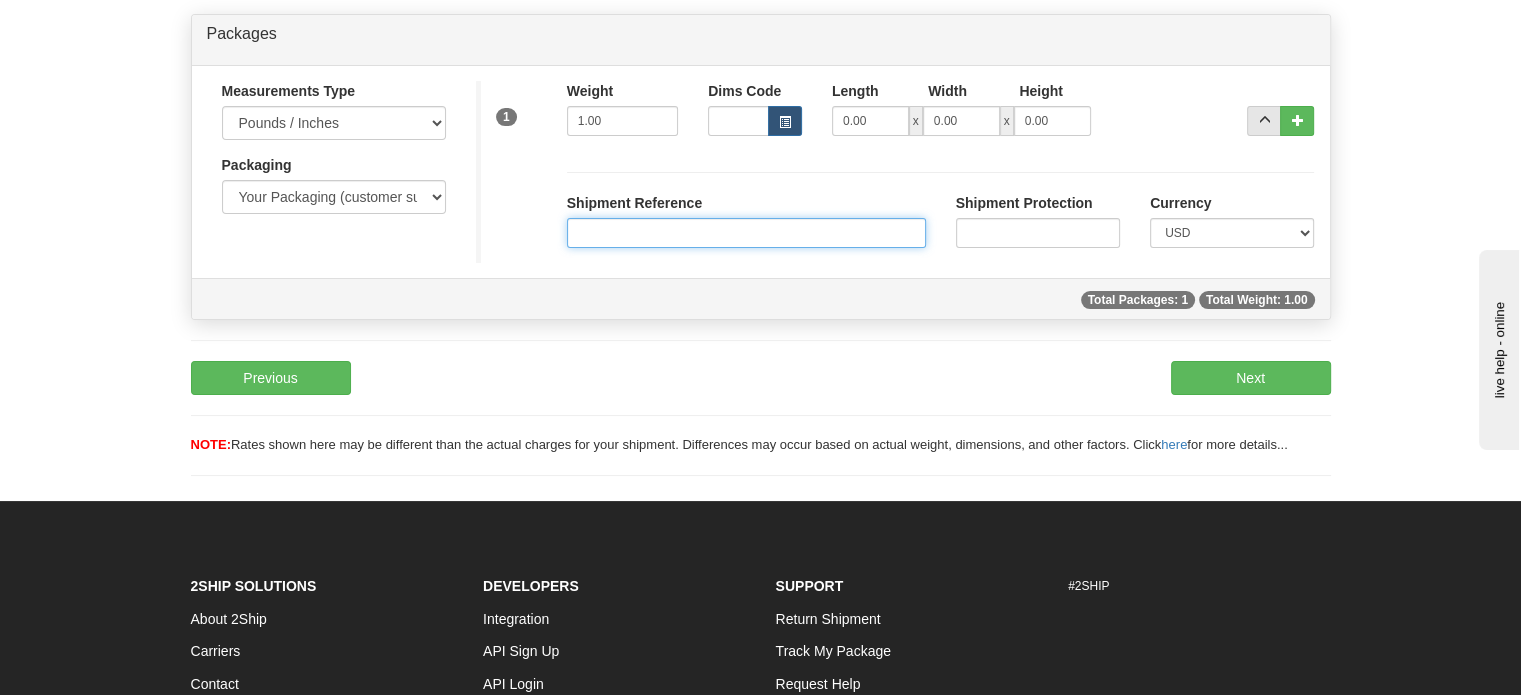 paste on "[POSTAL_CODE]" 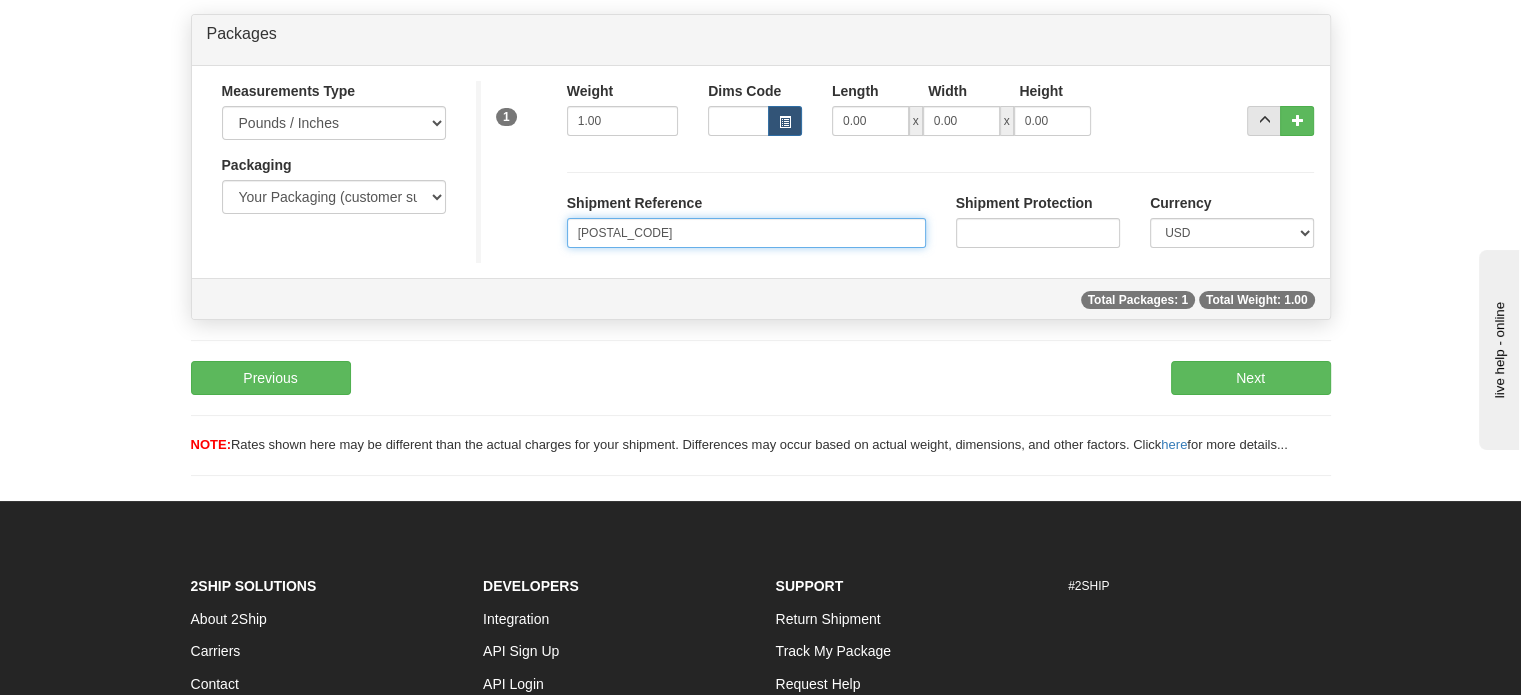 type on "[POSTAL_CODE]" 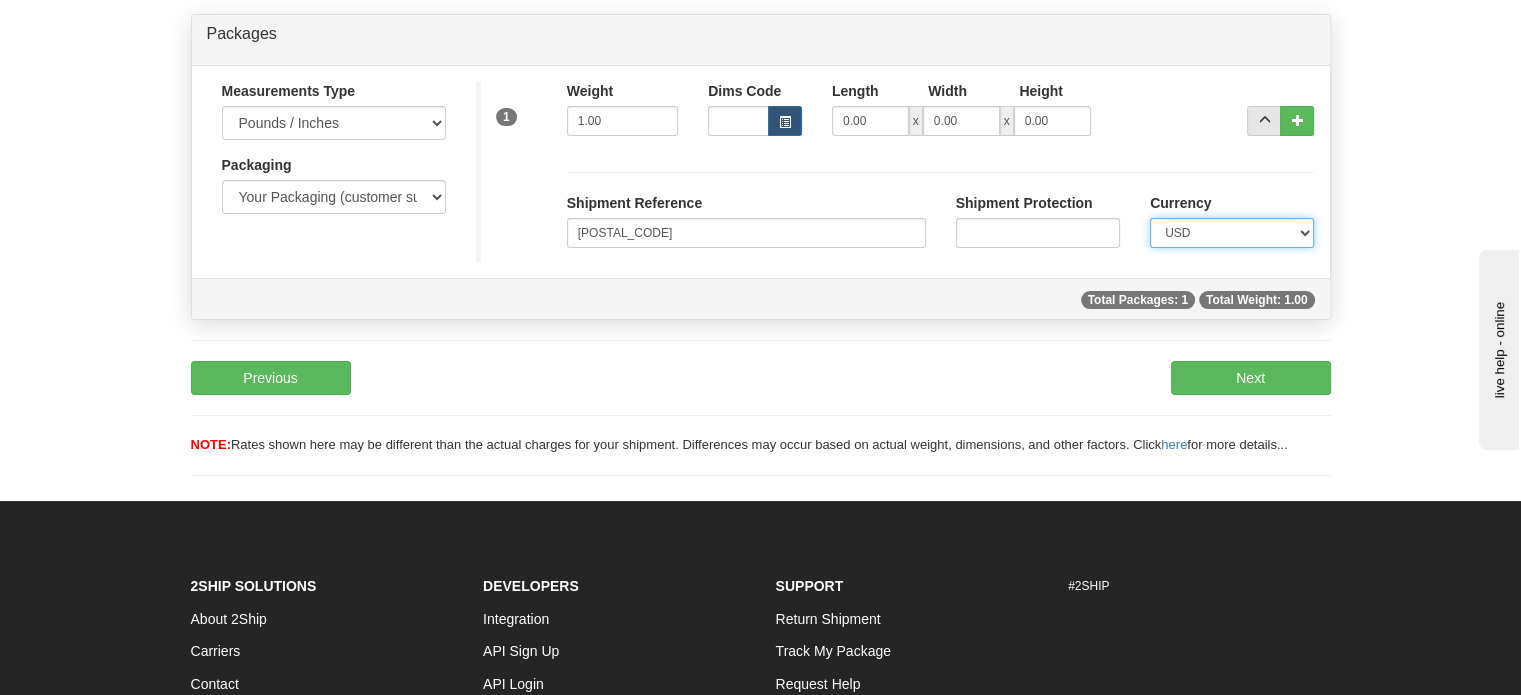click on "CAD
USD
EUR
ZAR
RON
ANG
ARN
AUD
AUS
AWG
BBD
BFR
BGN
BHD
BMD
BND
BRC
BRL
CHP
CKZ
CNY
CYL
DFL
DHS
DKK
DMK
DRA
ECD
EGP
ESC
FFR
FIM
GBP
GTQ
HKD
INR
IRL
IRR
JAD
JYE
KPW
KUD
LFR
LIT
MOP
MYR
NMP
NOK
NTD
NZD
PHP
PLN
PTS
RDD
SAR
SEK
SFR
SID
THB
TRL
TTD
UKL
UYP
VEB
WON
CHF
ISK
AED
CZK
IDR
SGD" at bounding box center [1232, 233] 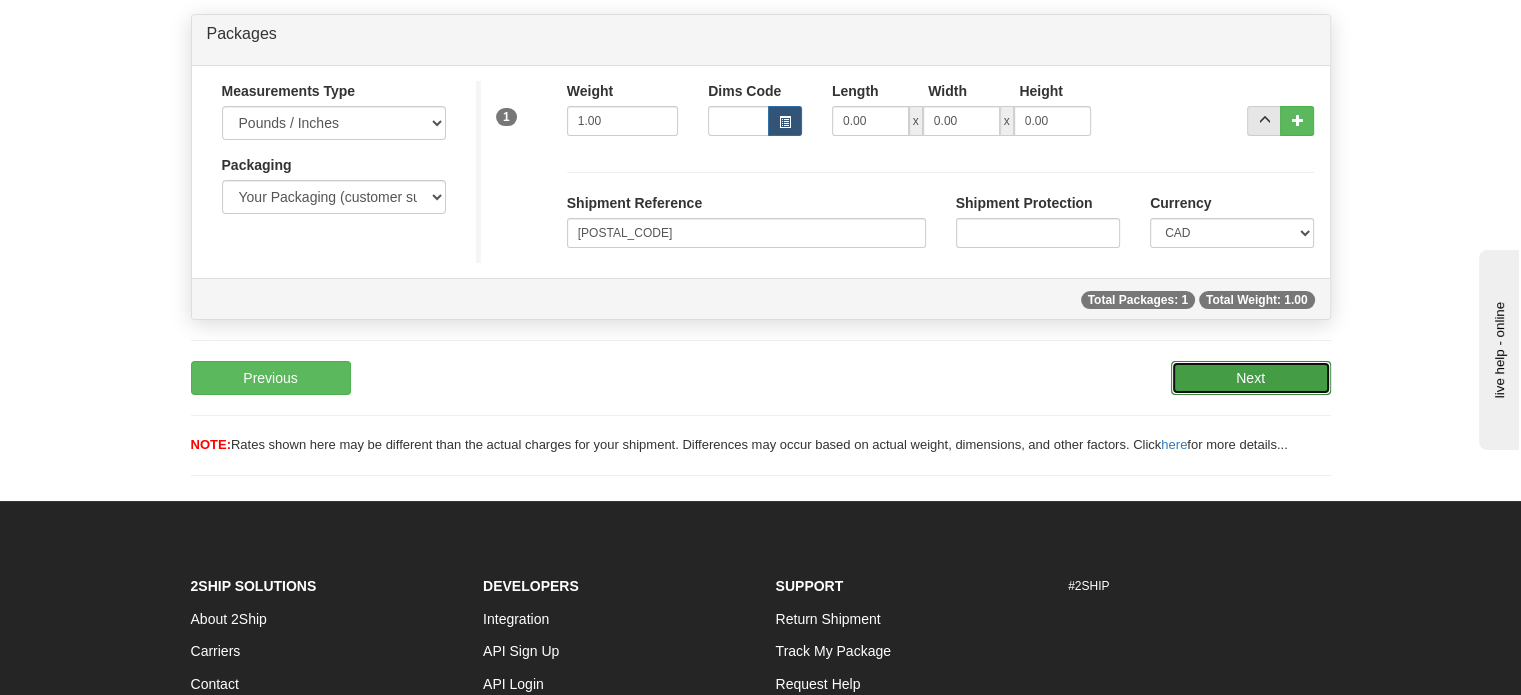 click on "Next" at bounding box center (1251, 378) 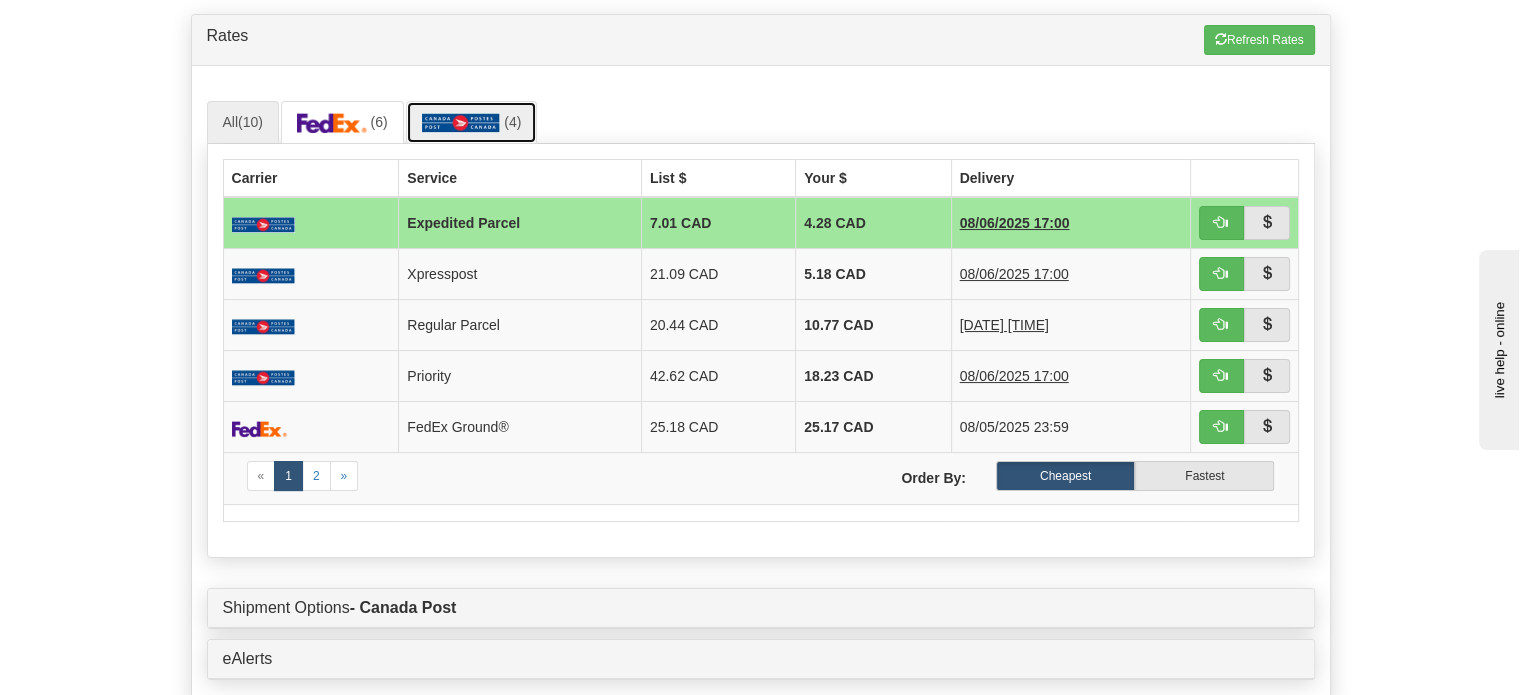 click on "(4)" at bounding box center (472, 122) 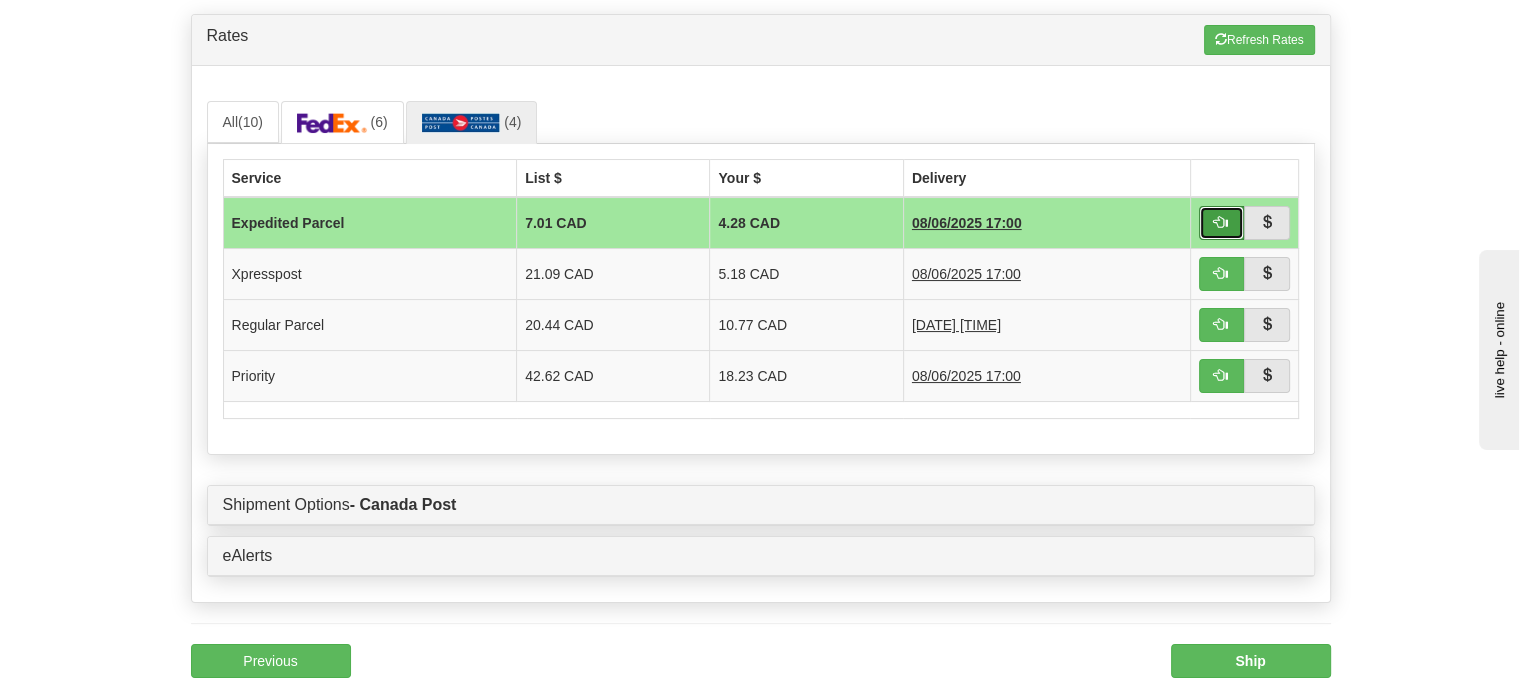 click at bounding box center (1222, 223) 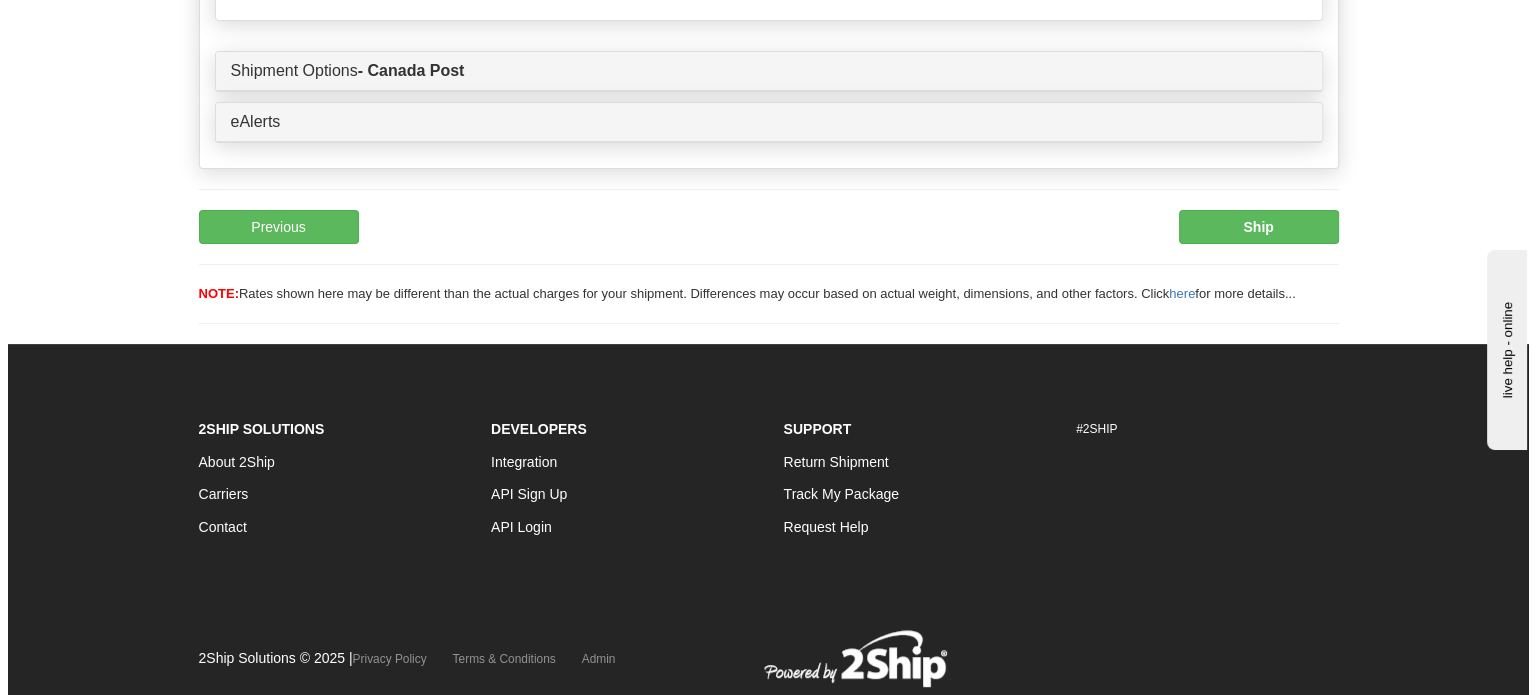 scroll, scrollTop: 494, scrollLeft: 0, axis: vertical 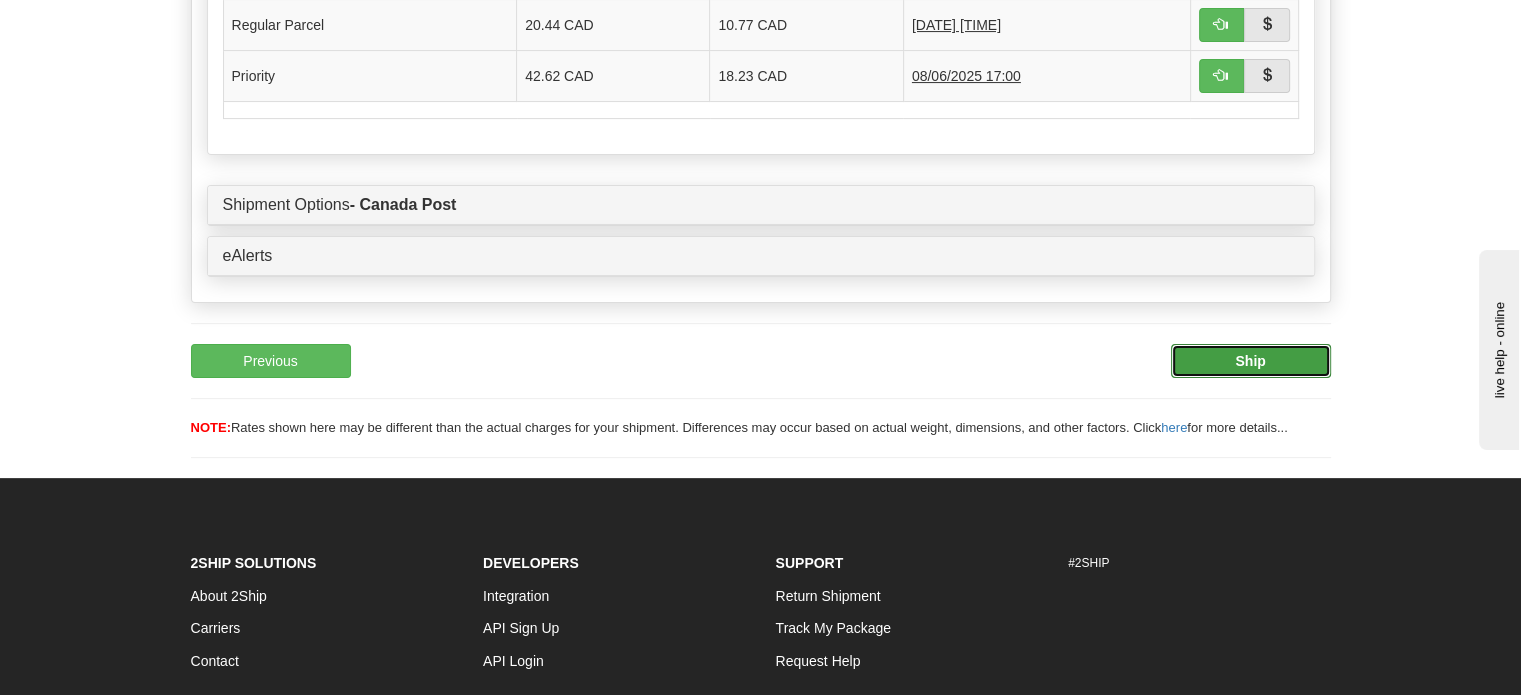 click on "Ship" at bounding box center [1250, 361] 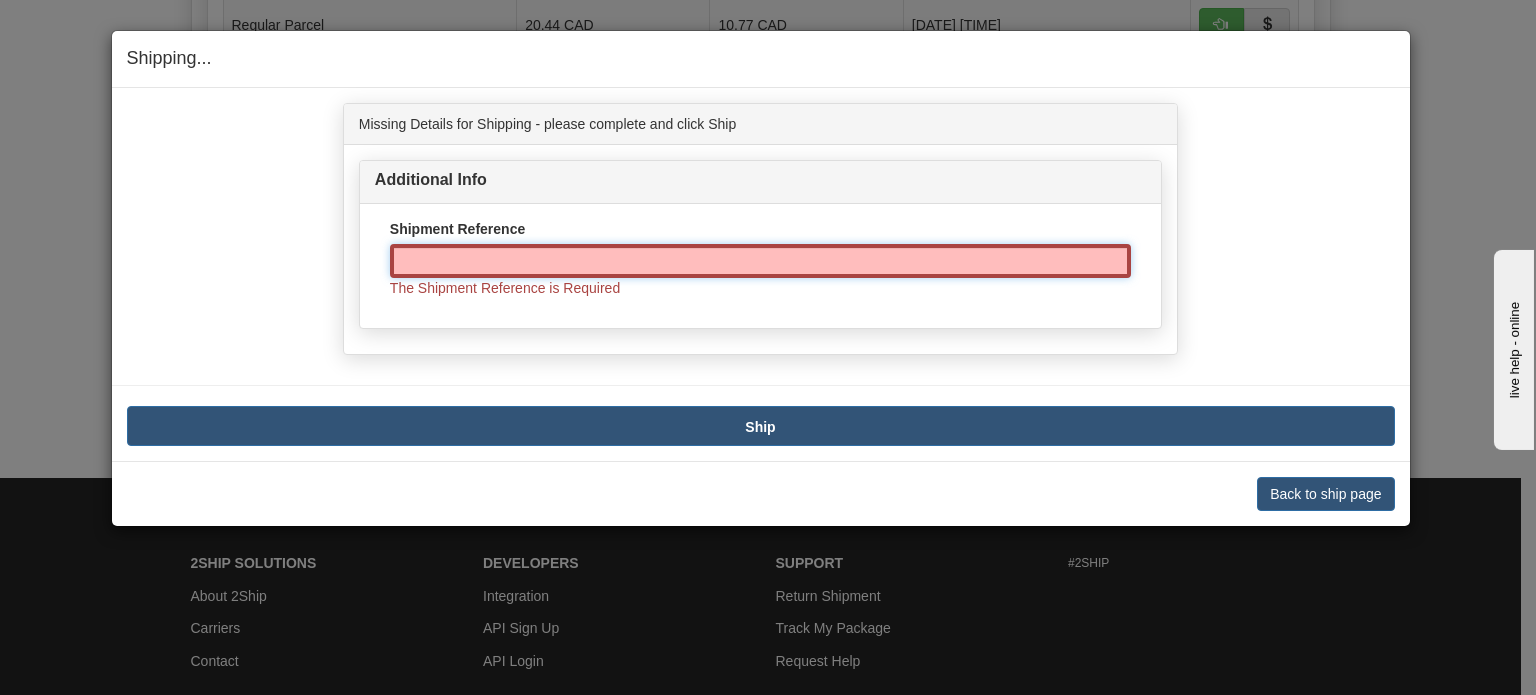 click on "Shipment Reference" at bounding box center [760, 261] 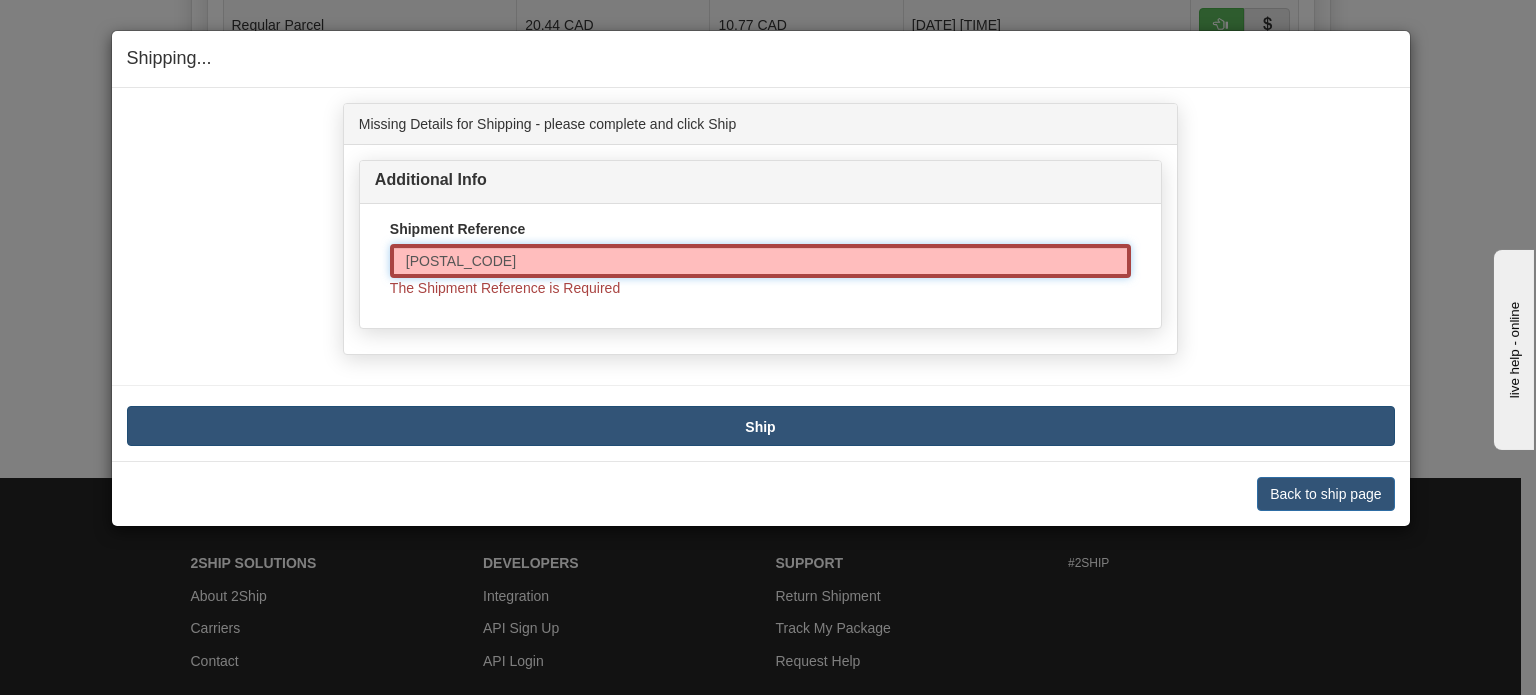 type on "[POSTAL_CODE]" 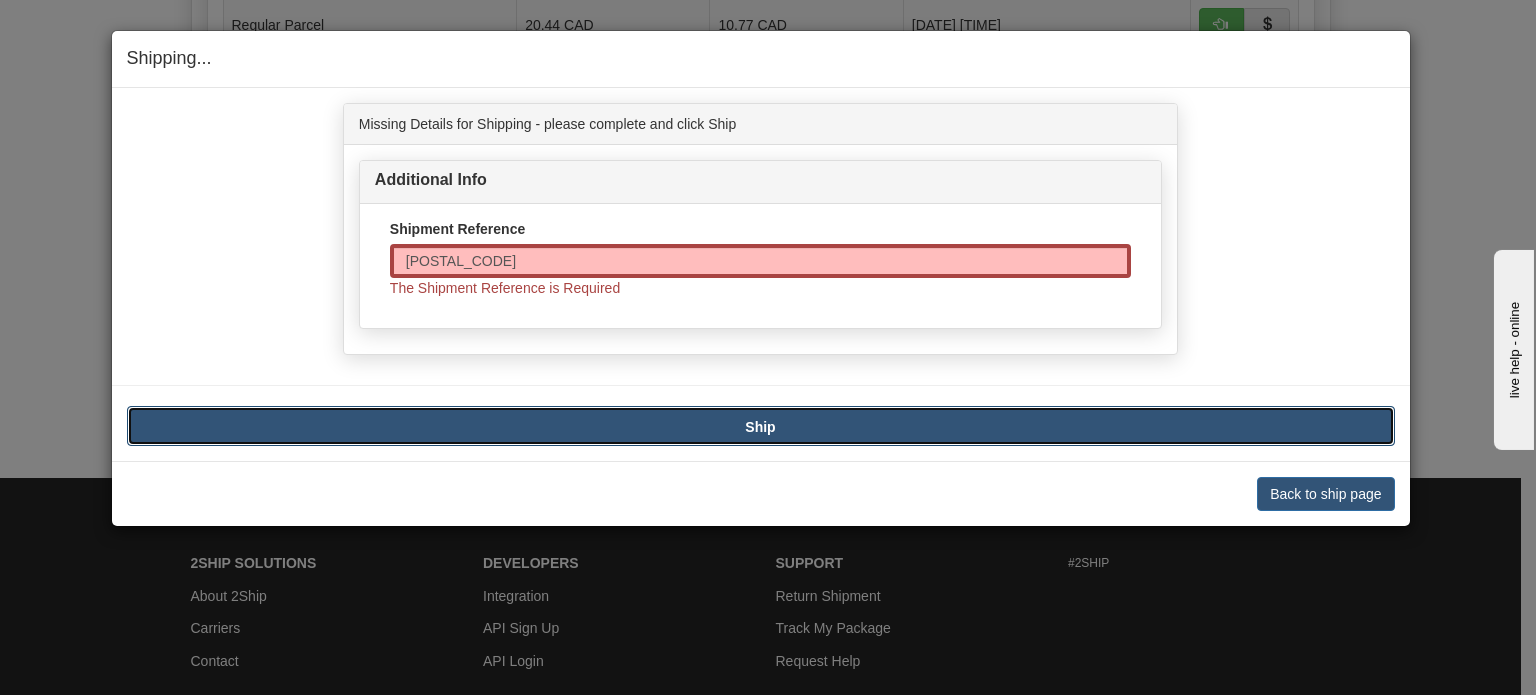 click on "Ship" at bounding box center [761, 426] 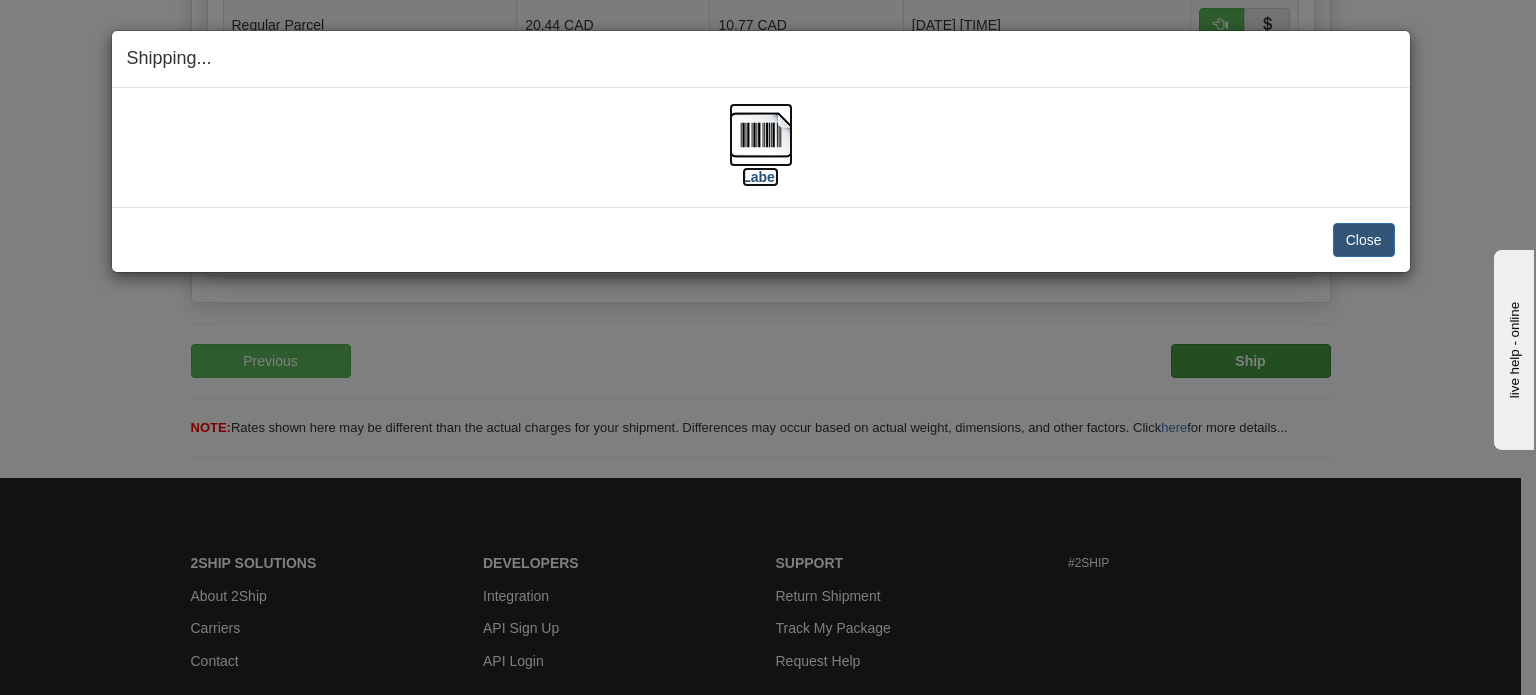 click at bounding box center [761, 135] 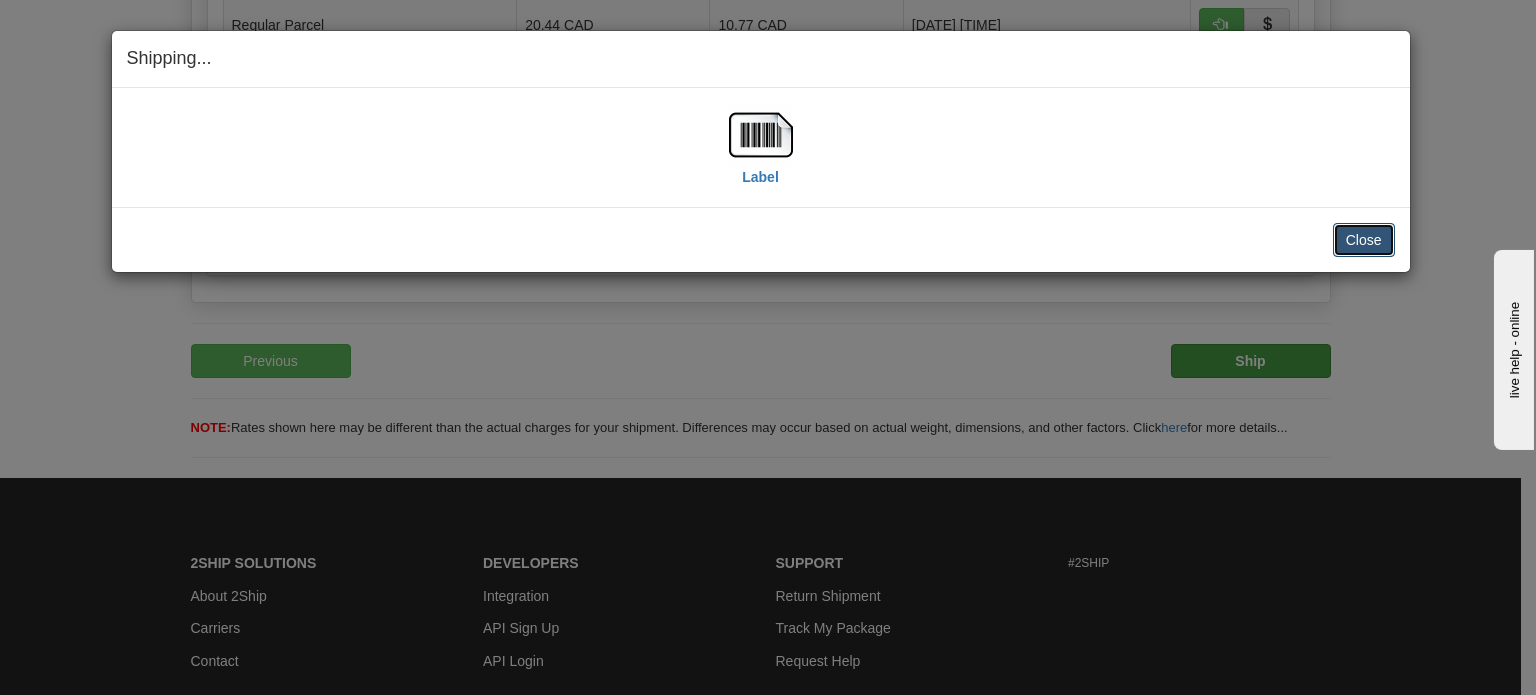 click on "Close" at bounding box center [1364, 240] 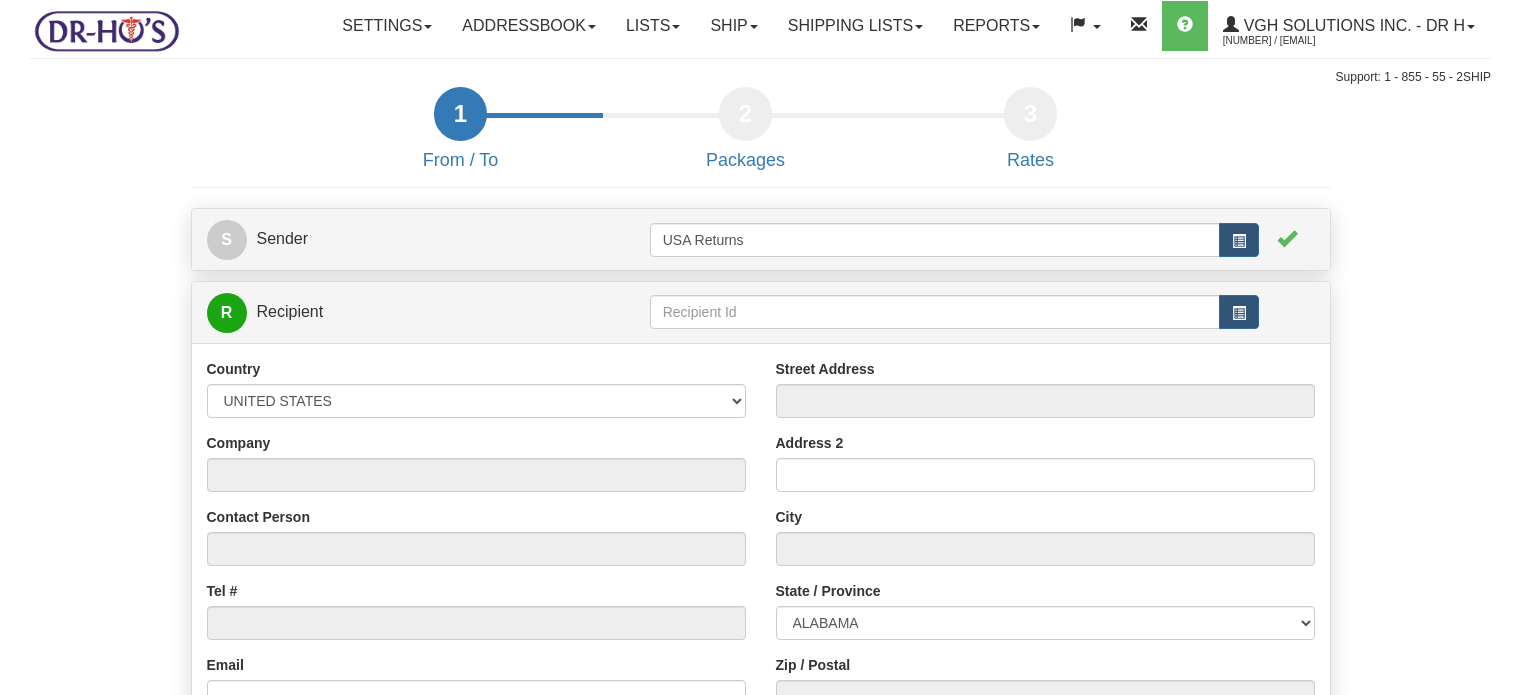 scroll, scrollTop: 0, scrollLeft: 0, axis: both 